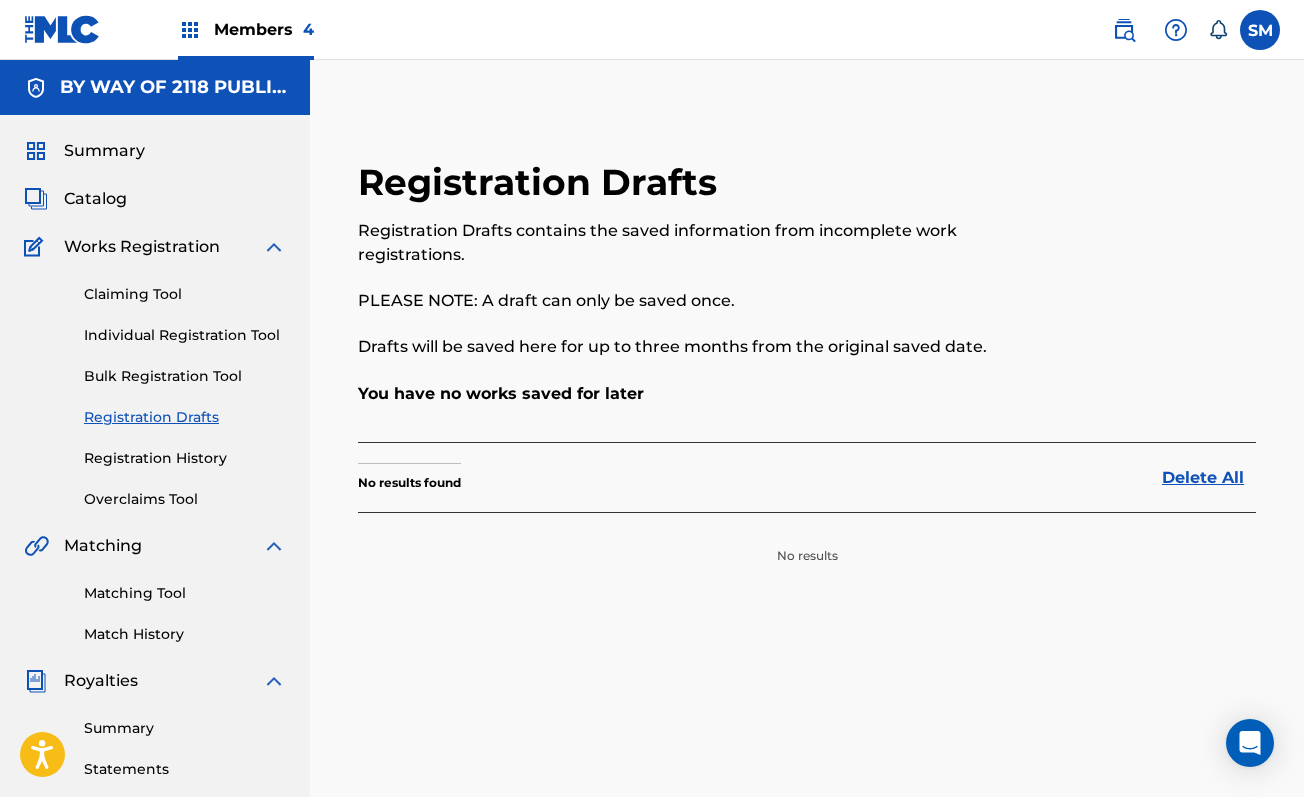 scroll, scrollTop: 0, scrollLeft: 0, axis: both 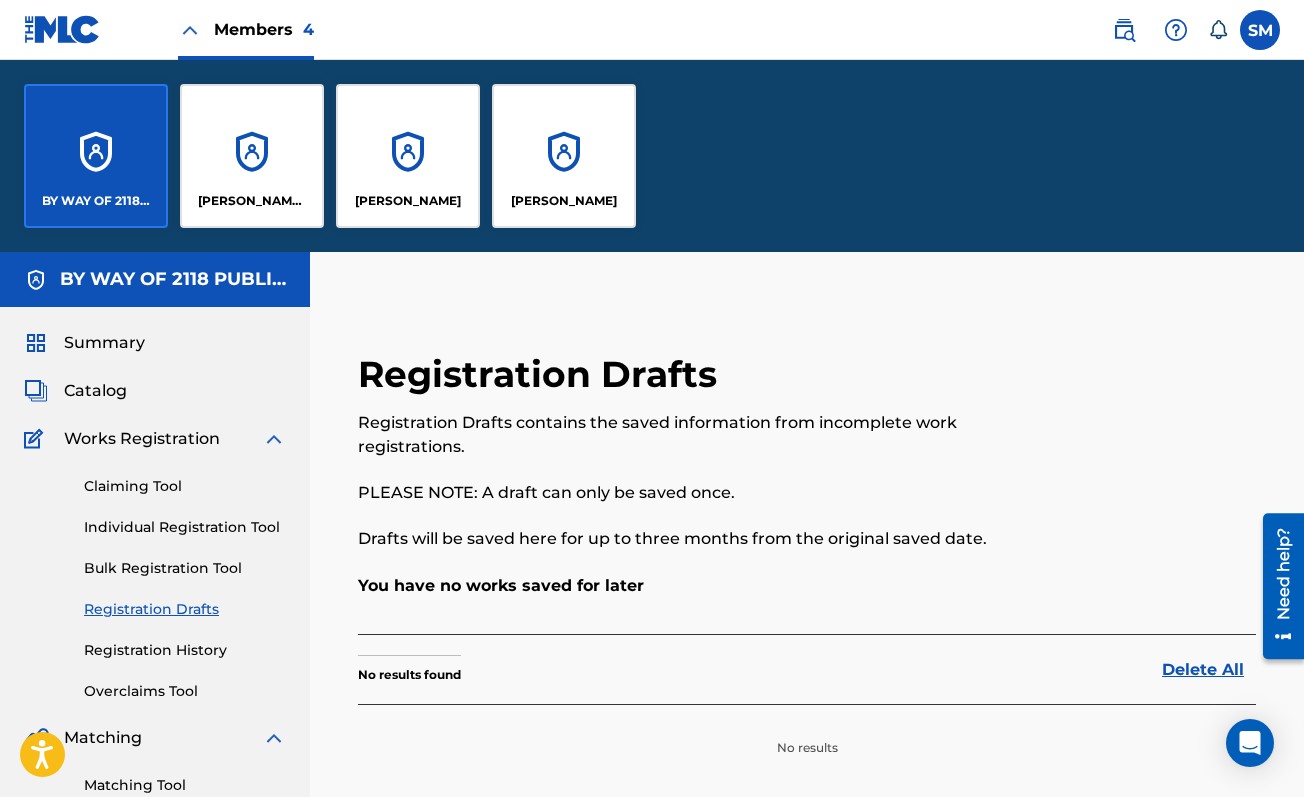 click on "Terrance George" at bounding box center (564, 201) 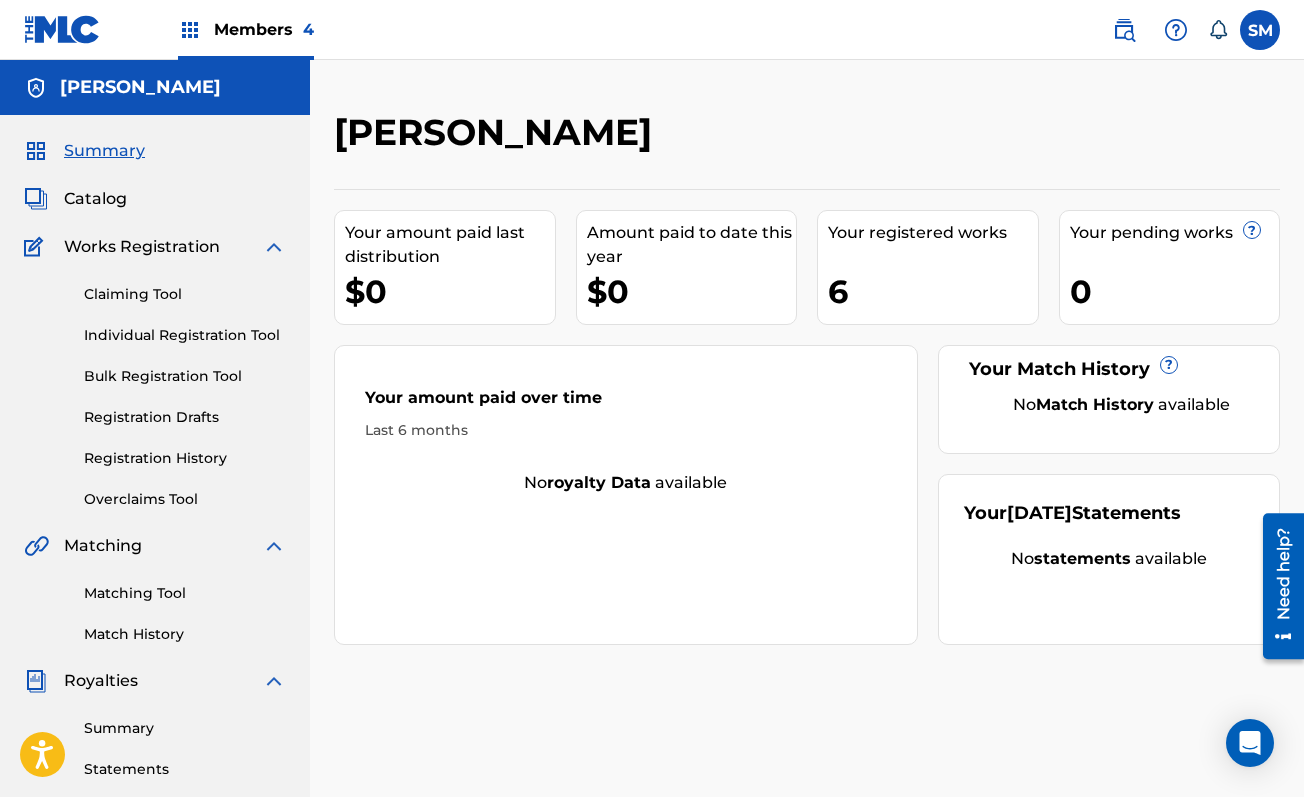 click on "Registration History" at bounding box center [185, 458] 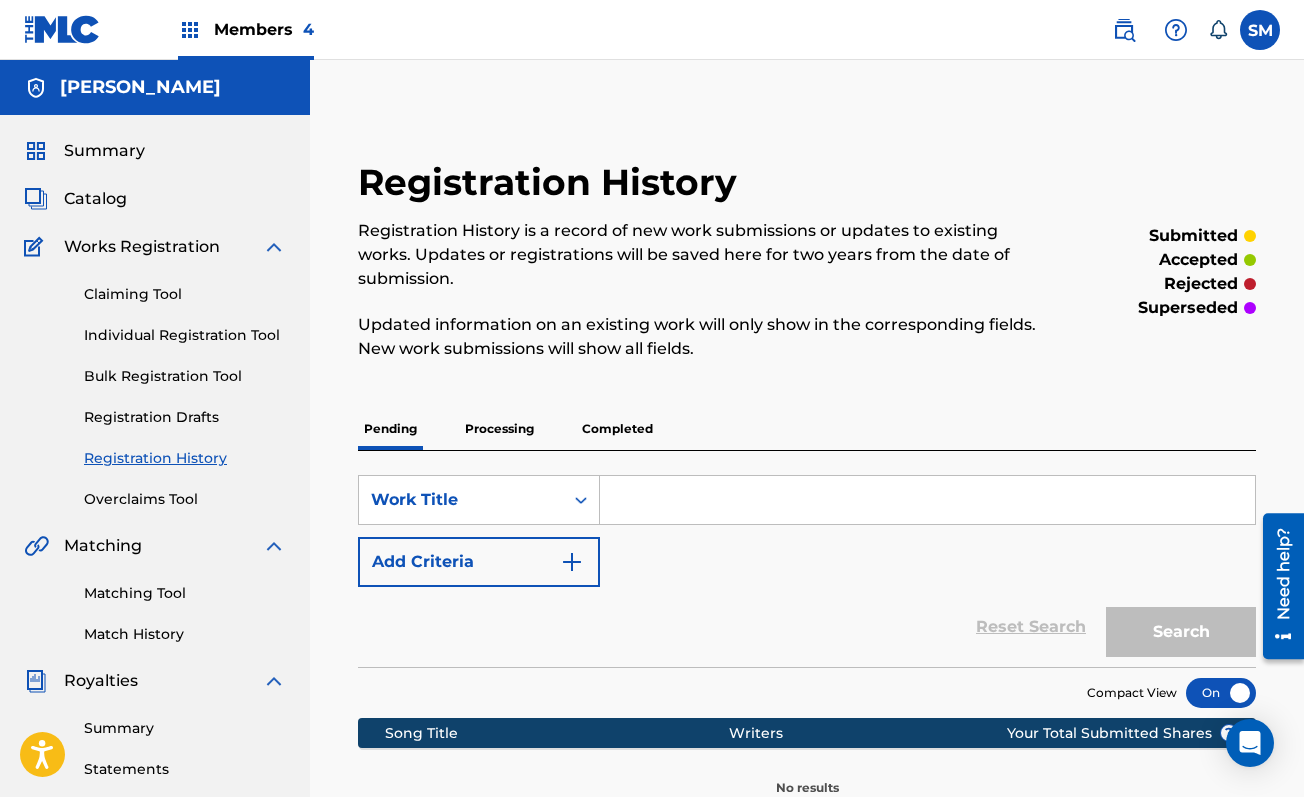 click on "Completed" at bounding box center (617, 429) 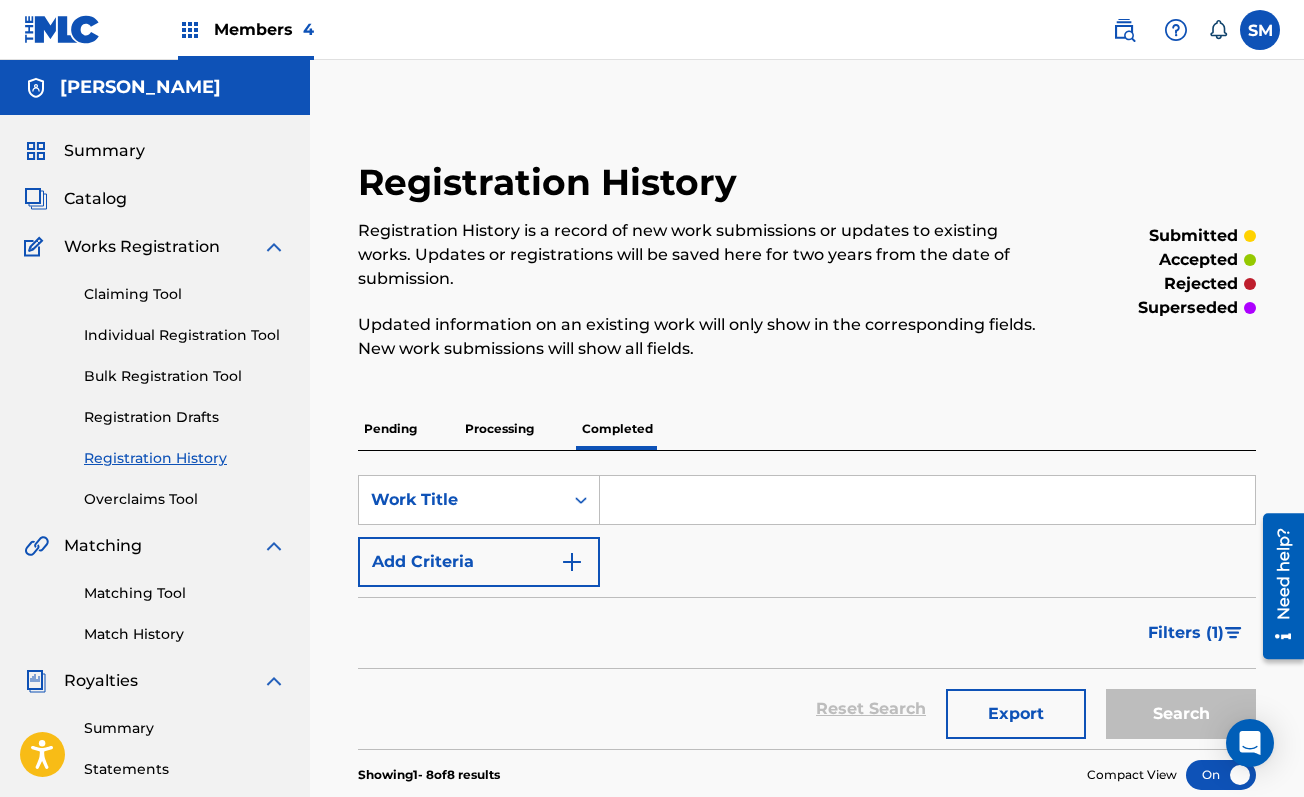 scroll, scrollTop: 0, scrollLeft: 0, axis: both 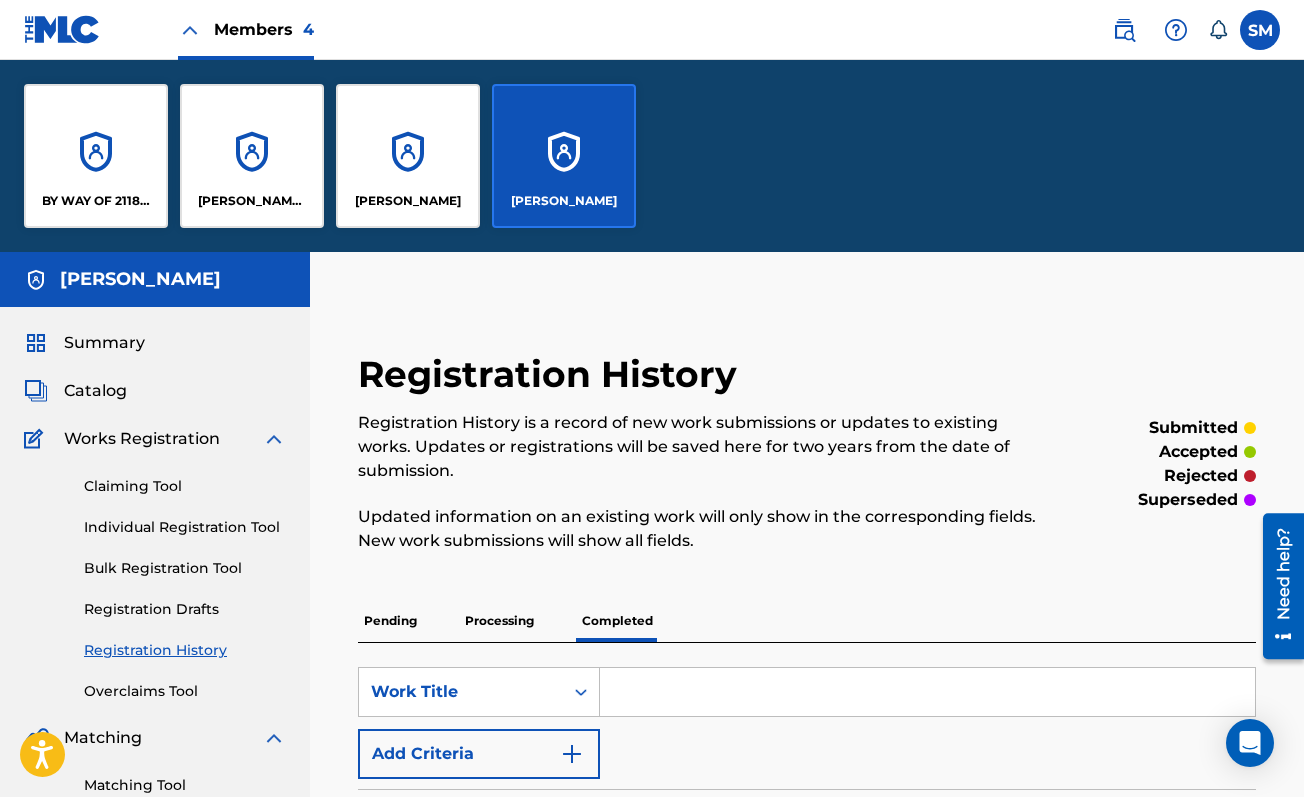 click on "Laquan Green" at bounding box center [408, 156] 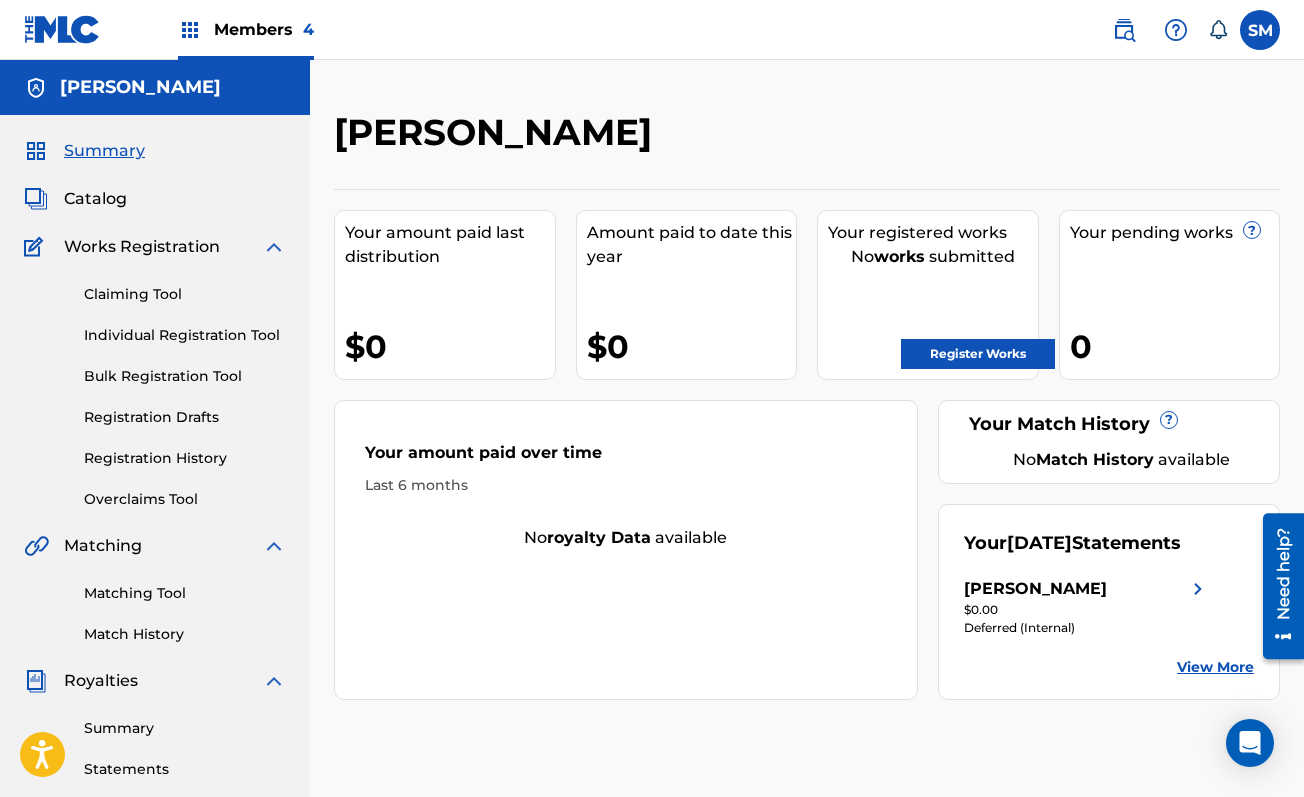 click on "Members    4" at bounding box center [264, 29] 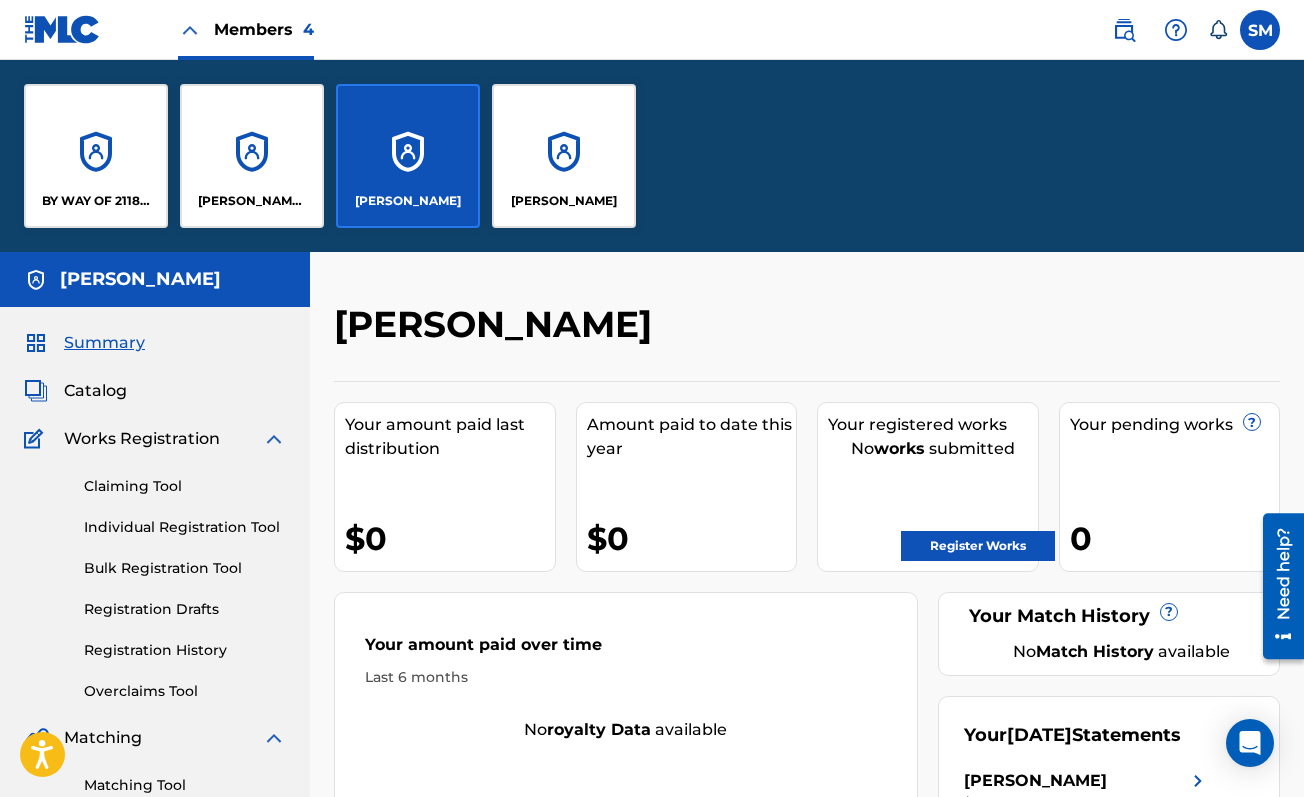 click on "BY WAY OF 2118 PUBLISHING LLC" at bounding box center [96, 156] 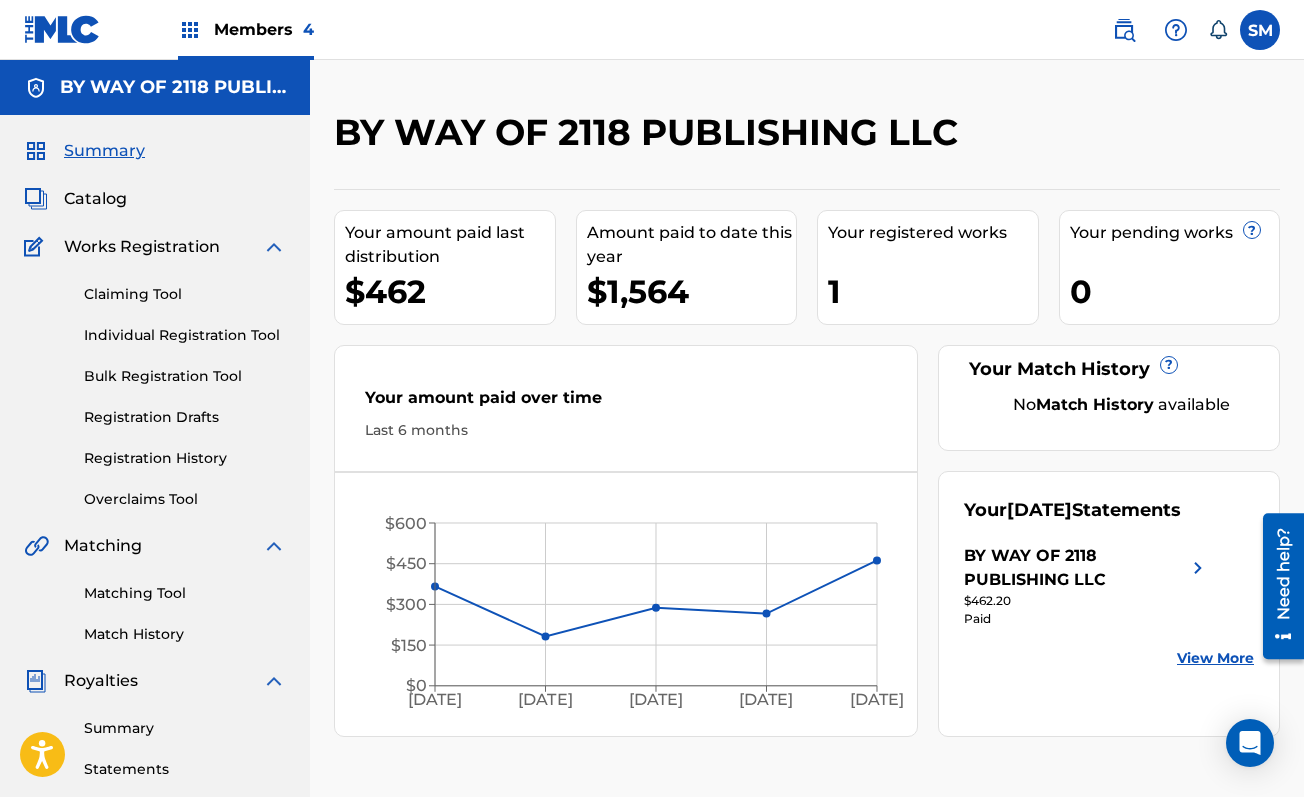 click on "Members    4" at bounding box center (264, 29) 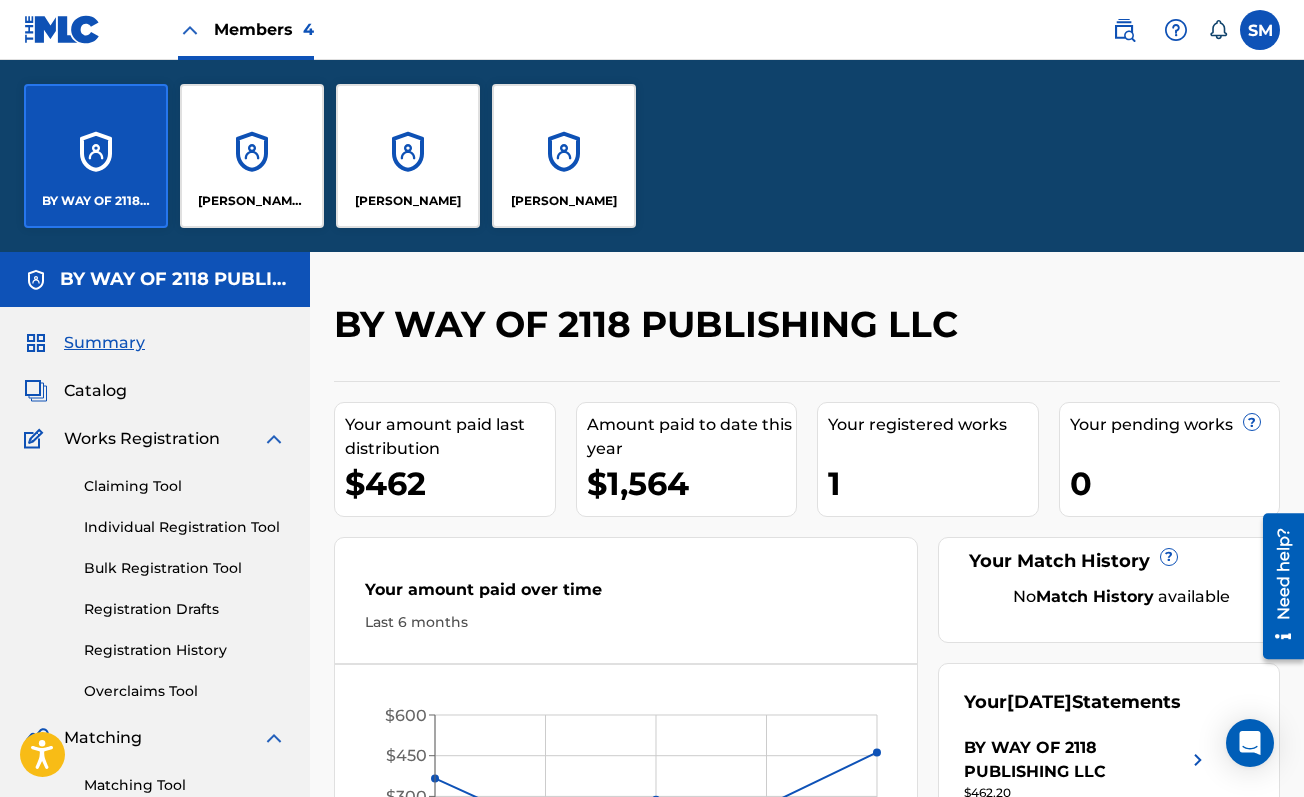 click on "Terrance George" at bounding box center (564, 156) 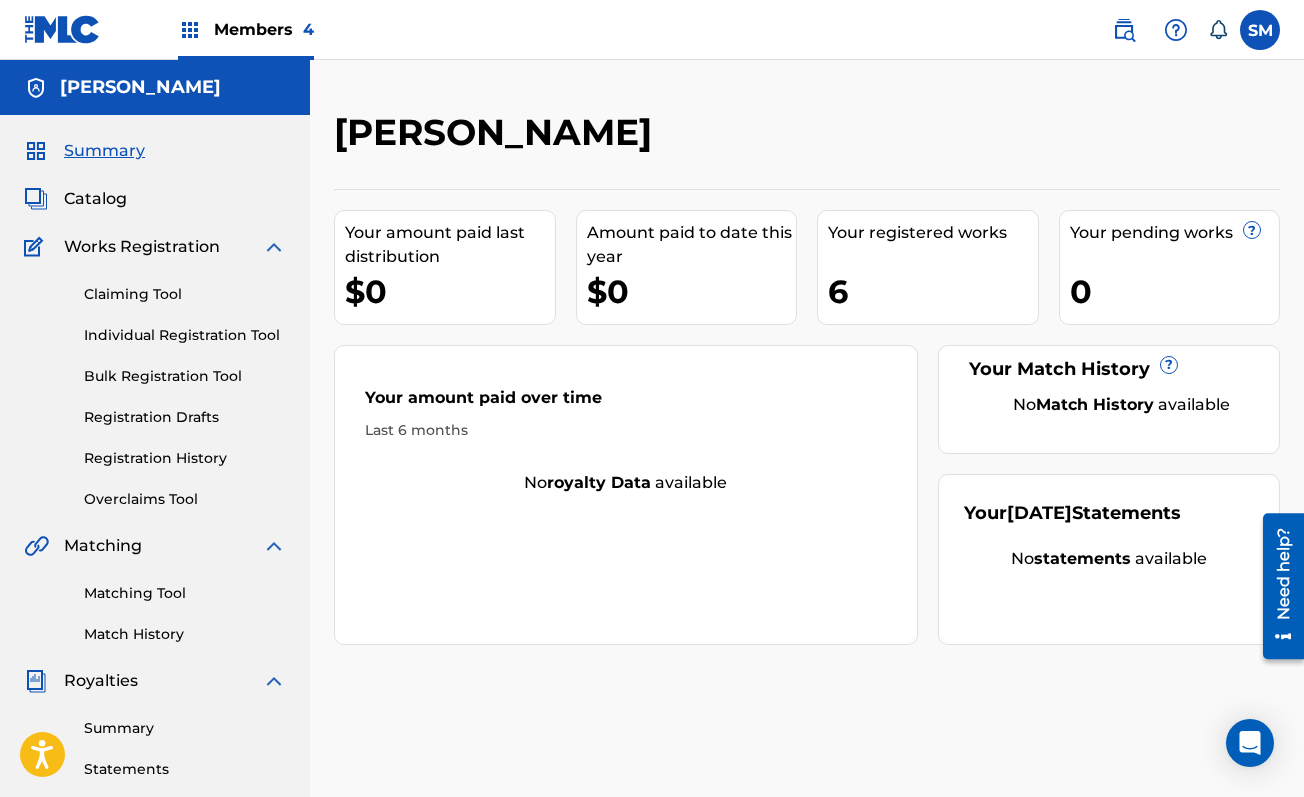 click on "Members    4" at bounding box center [264, 29] 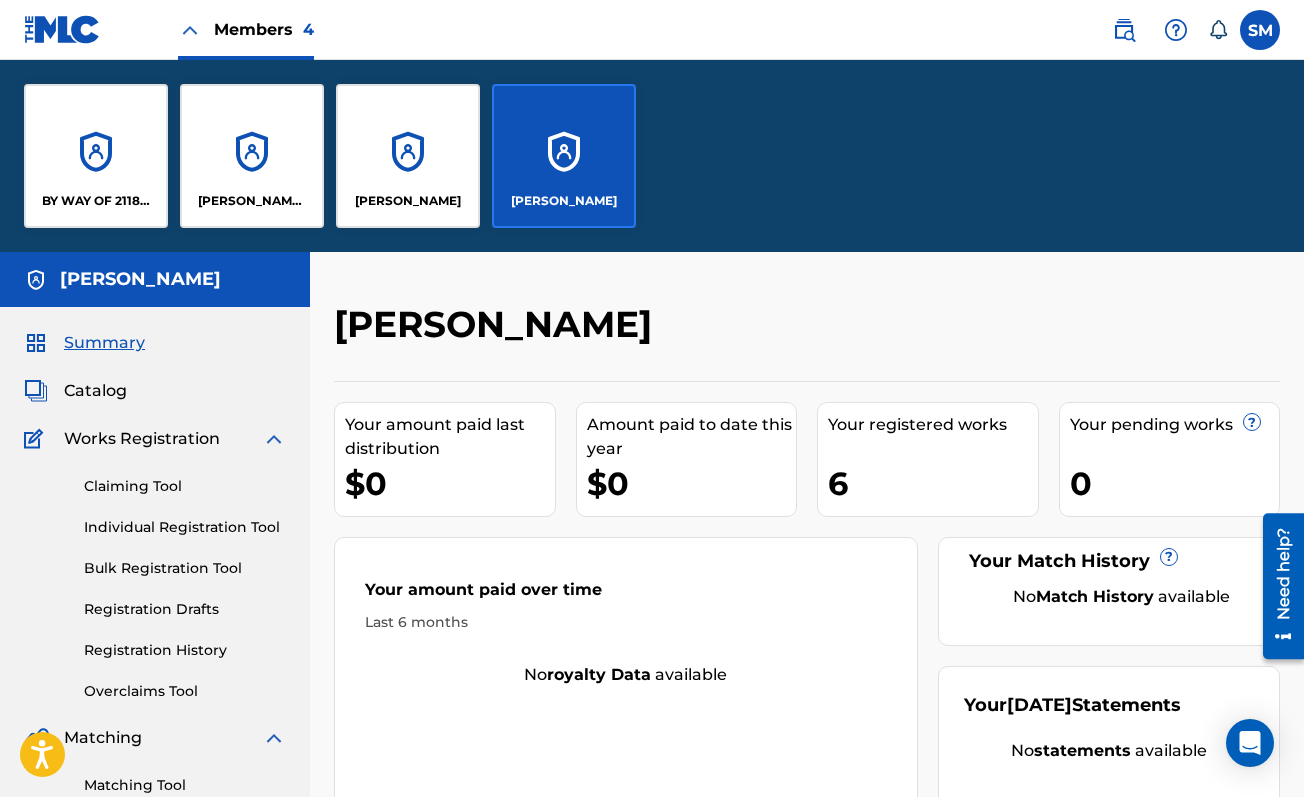 click on "Deno Mebrahitu" at bounding box center [252, 156] 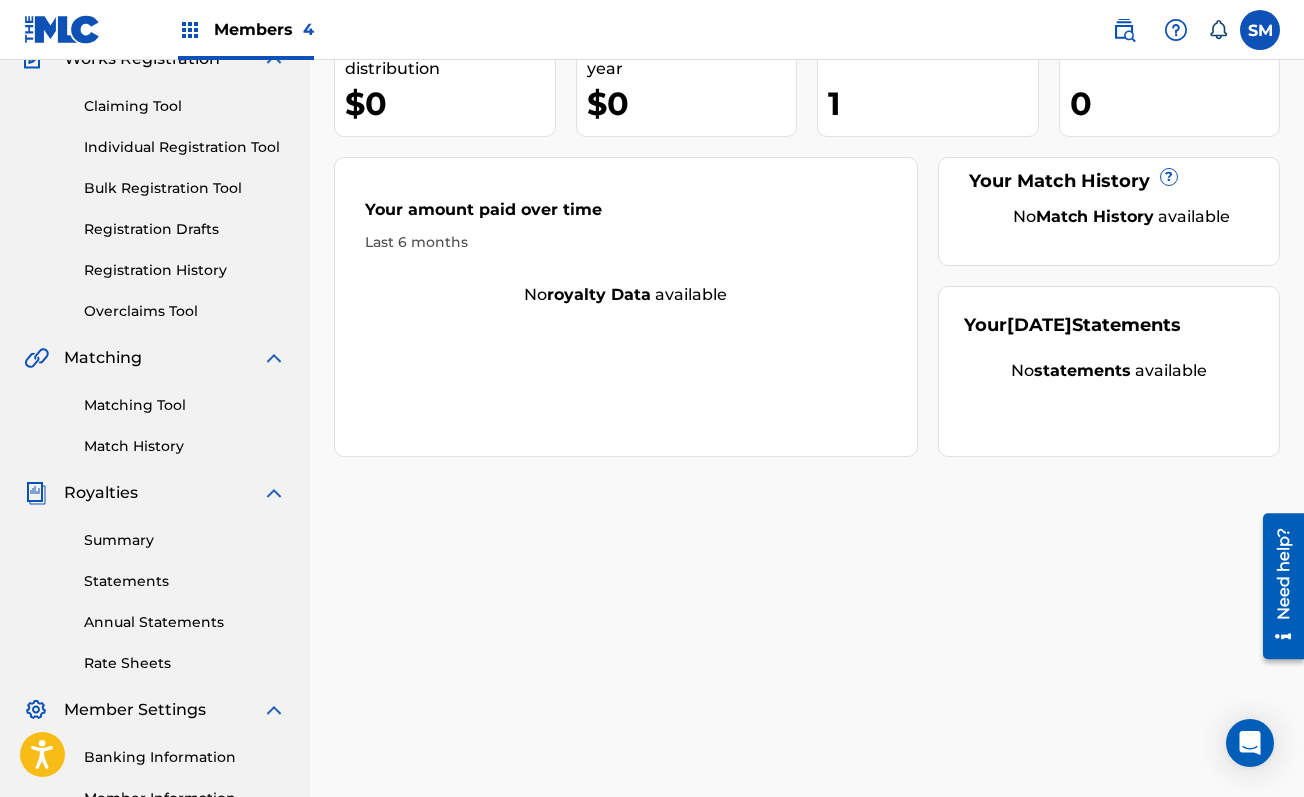 scroll, scrollTop: 8, scrollLeft: 0, axis: vertical 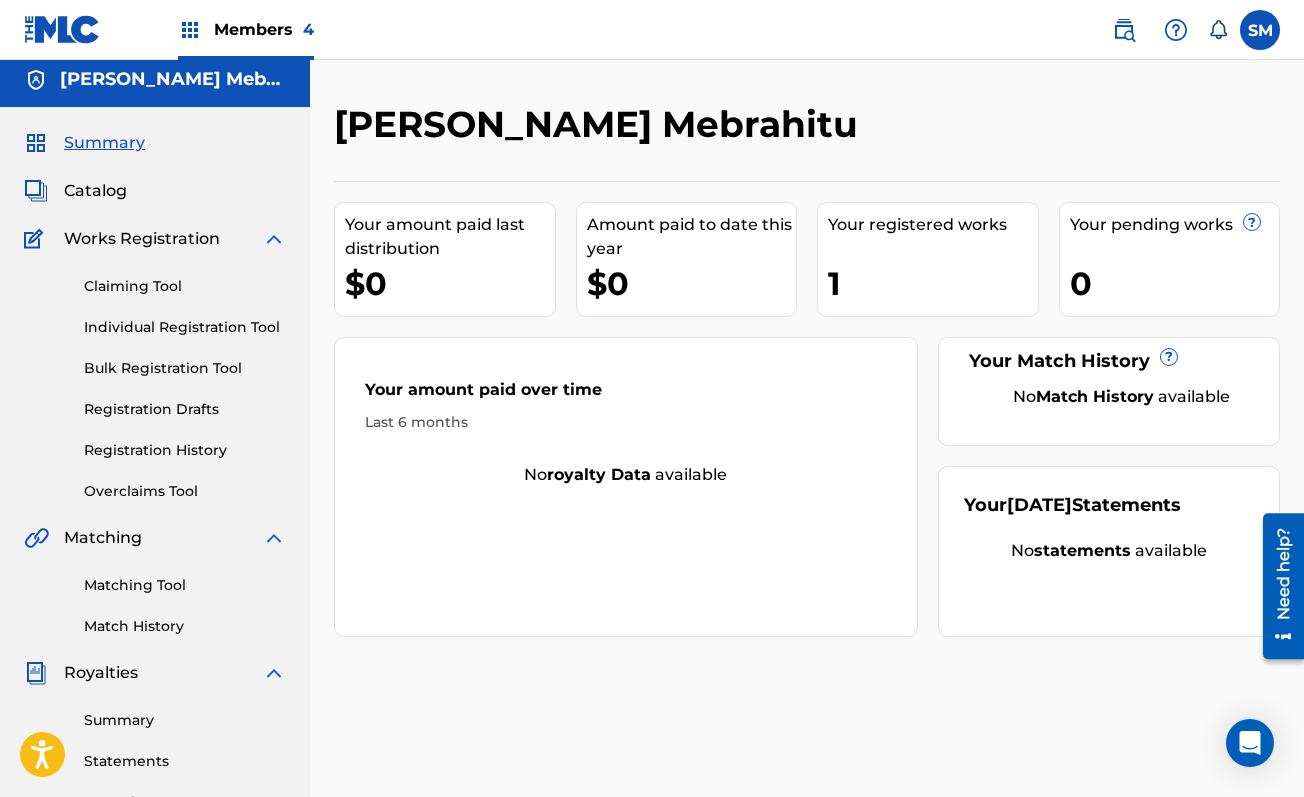 click on "Registration History" at bounding box center (185, 450) 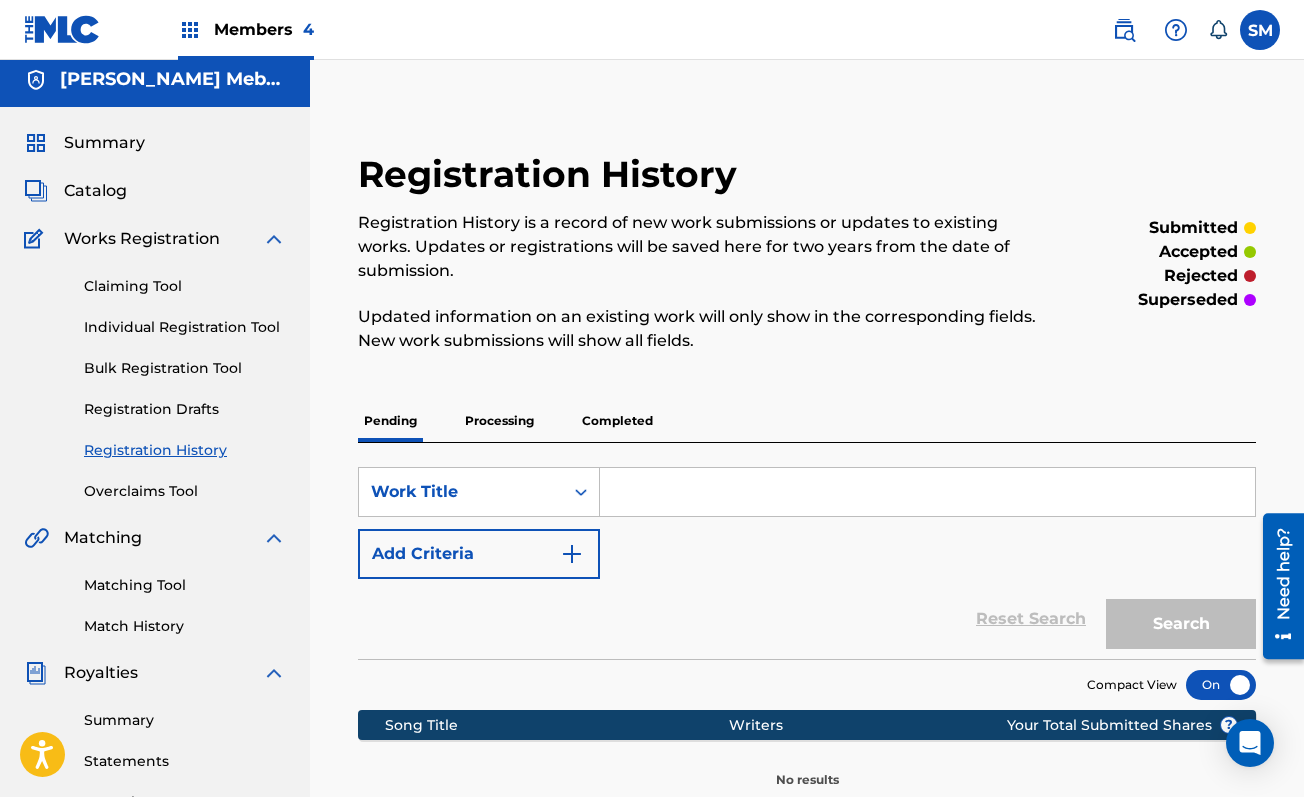scroll, scrollTop: 0, scrollLeft: 0, axis: both 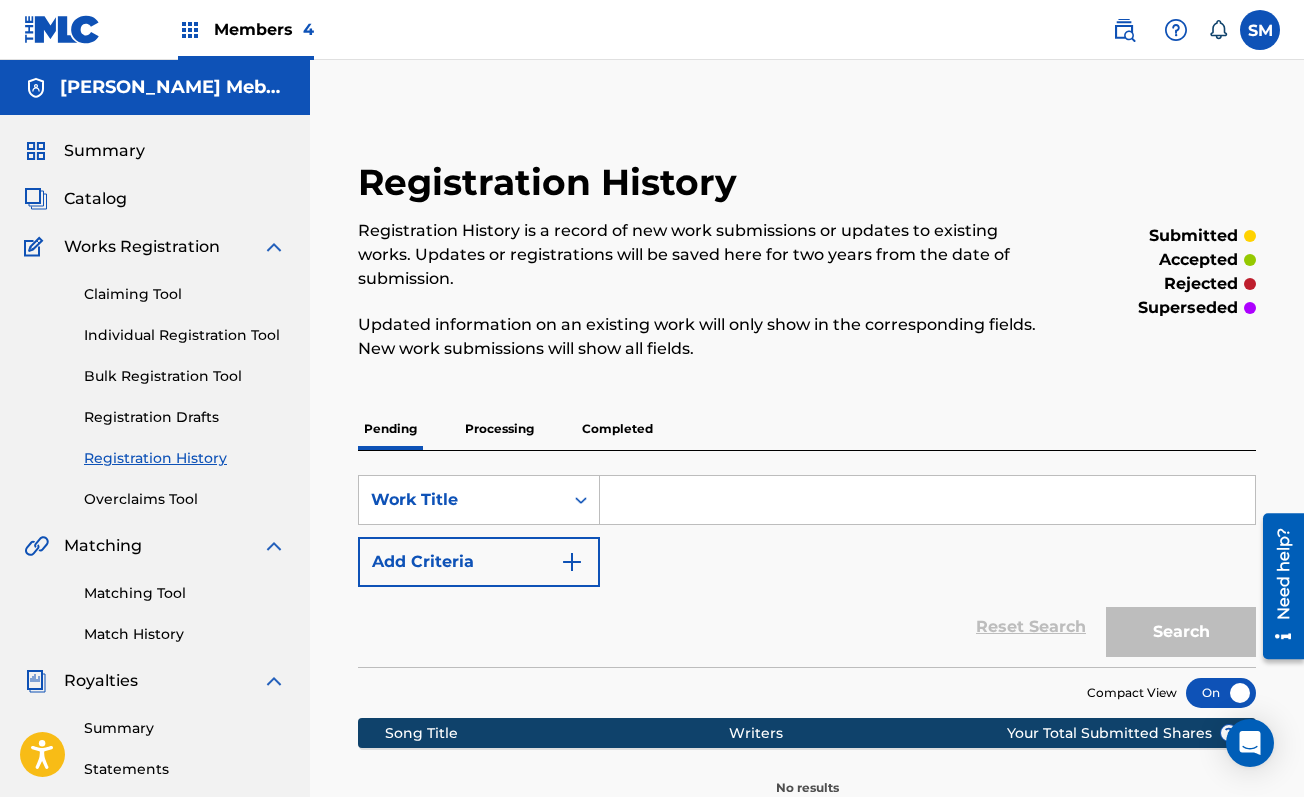 click on "Completed" at bounding box center [617, 429] 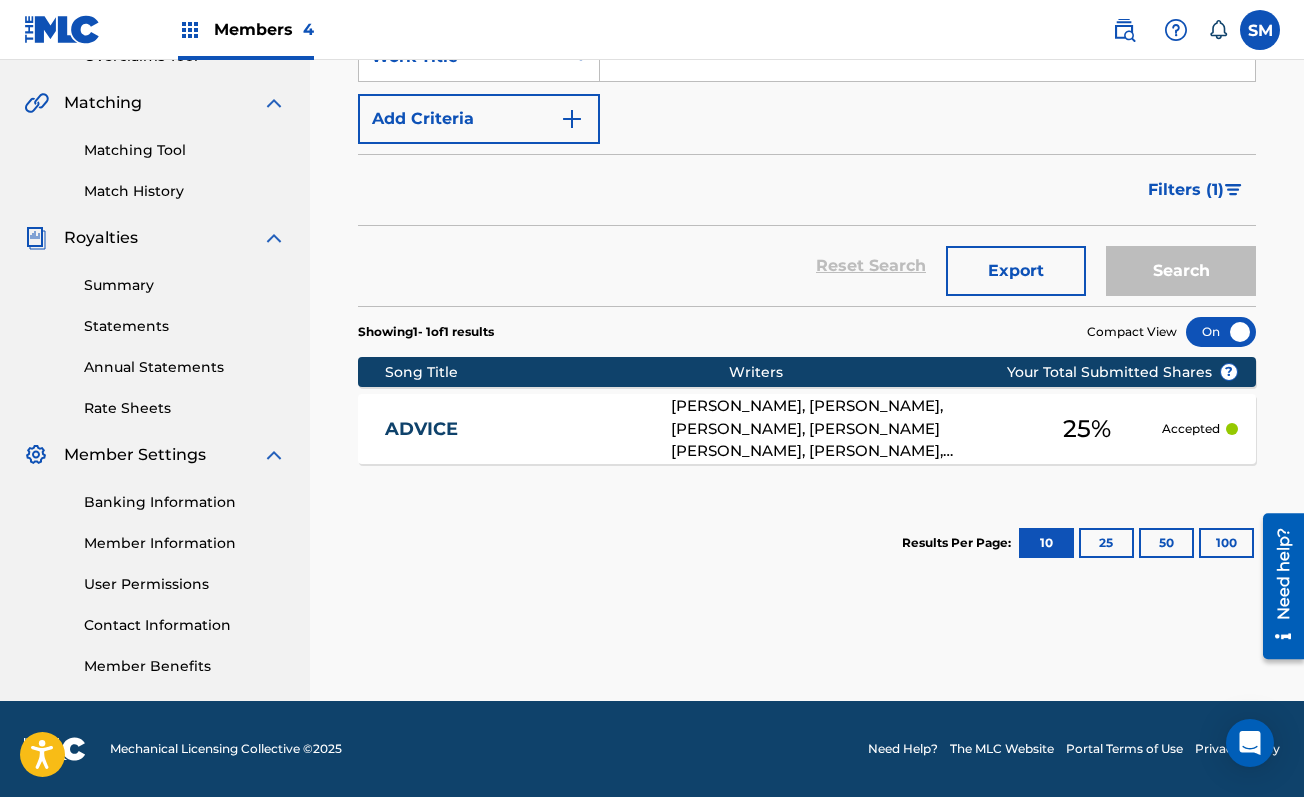 scroll, scrollTop: 443, scrollLeft: 0, axis: vertical 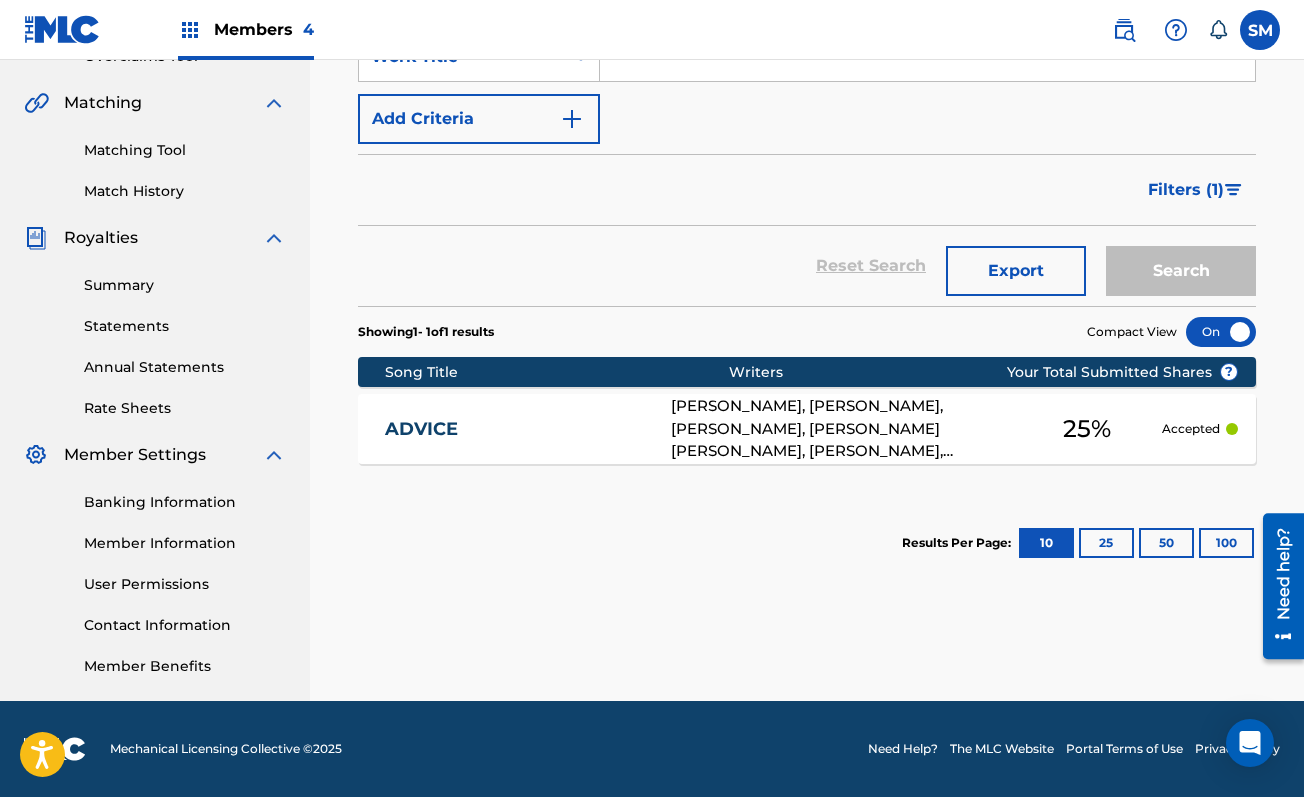 click on "Members    4" at bounding box center [264, 29] 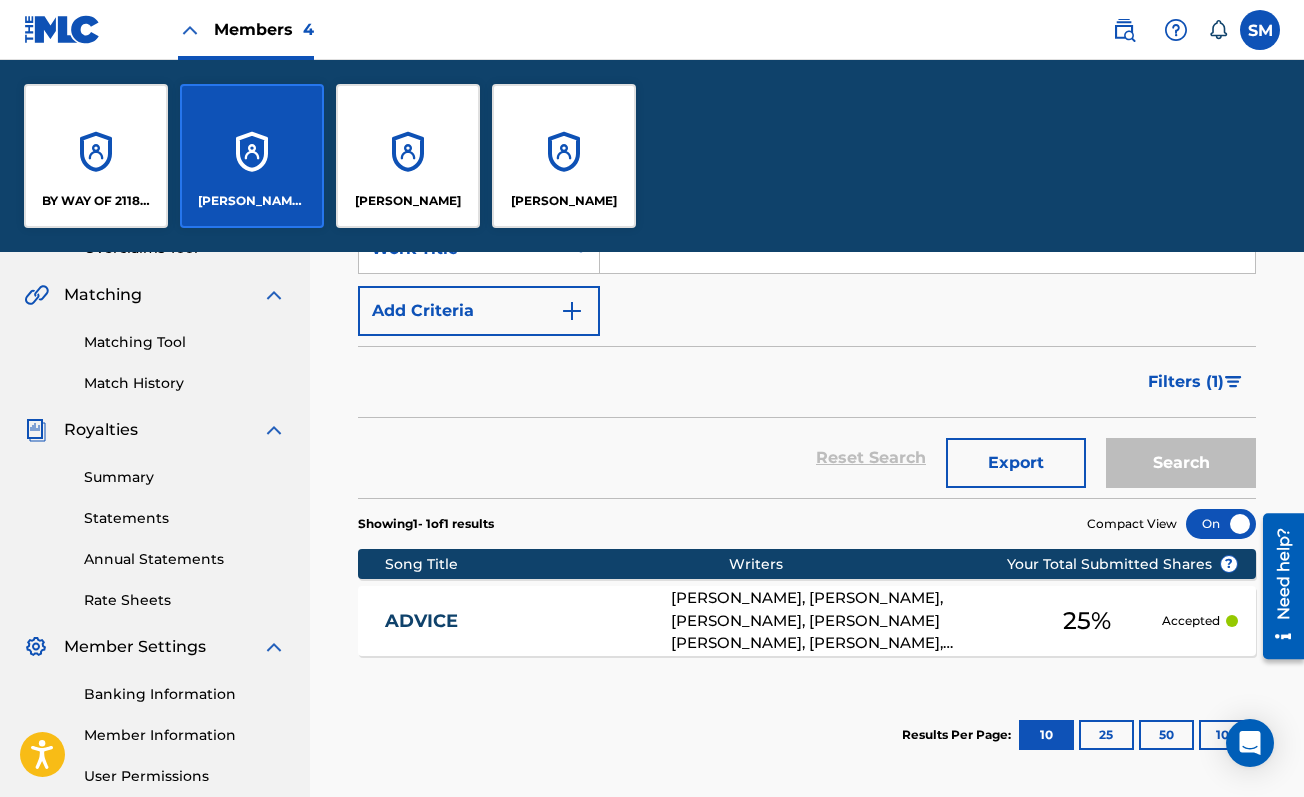 click on "BY WAY OF 2118 PUBLISHING LLC" at bounding box center [96, 201] 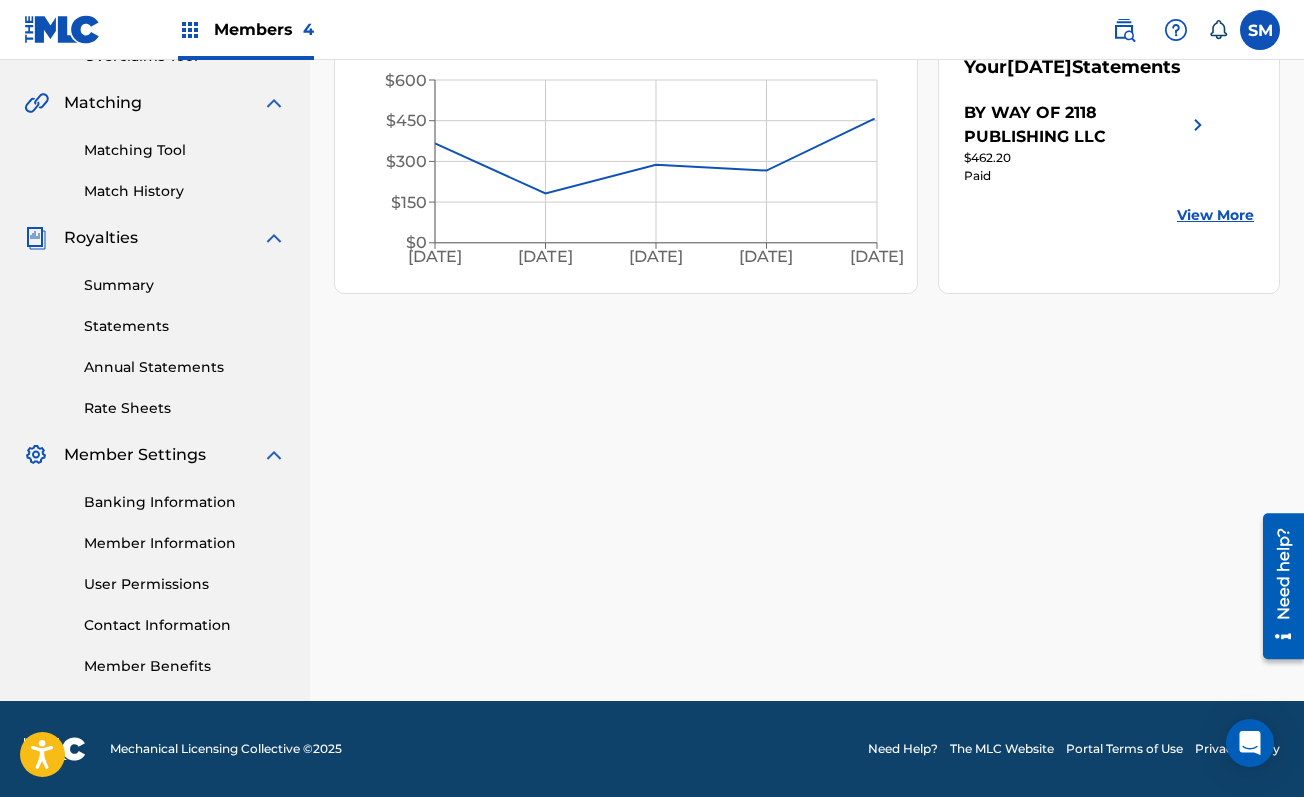 scroll, scrollTop: 443, scrollLeft: 0, axis: vertical 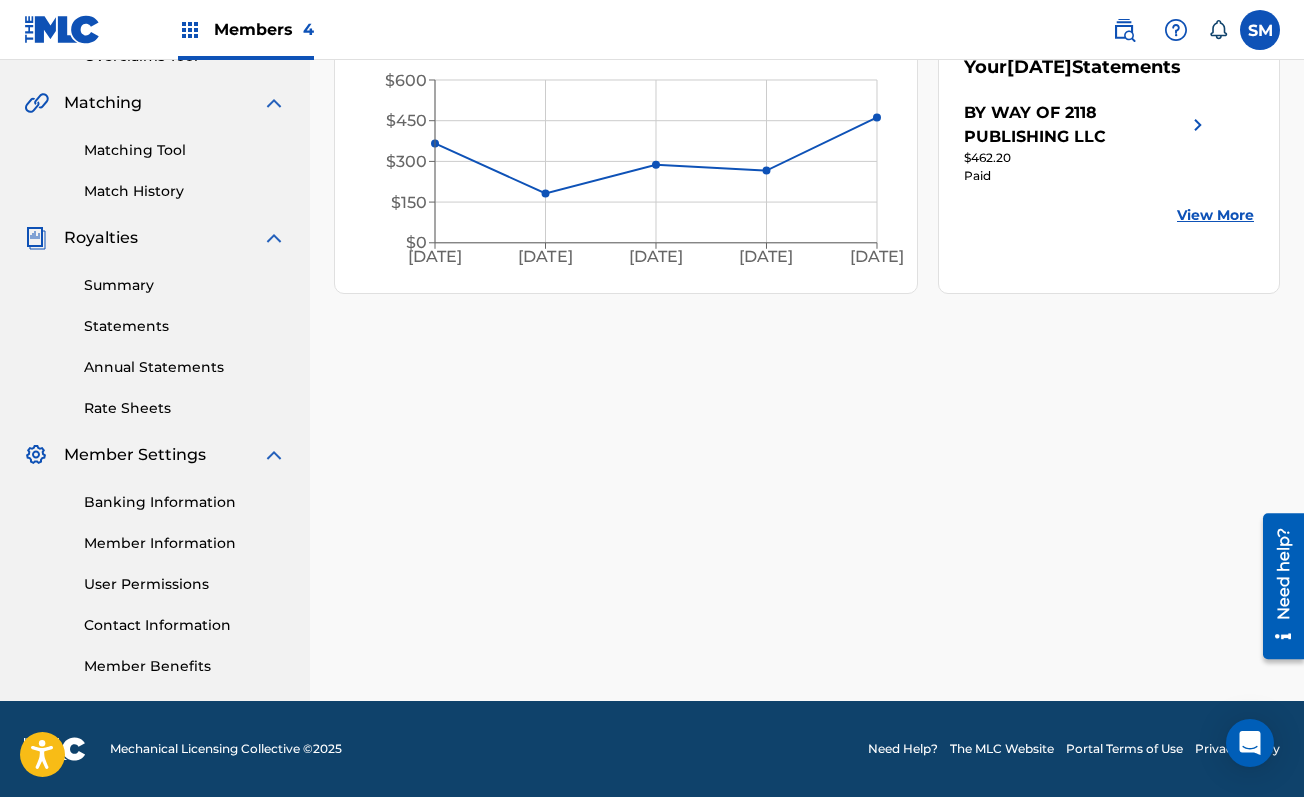 click on "Summary" at bounding box center [185, 285] 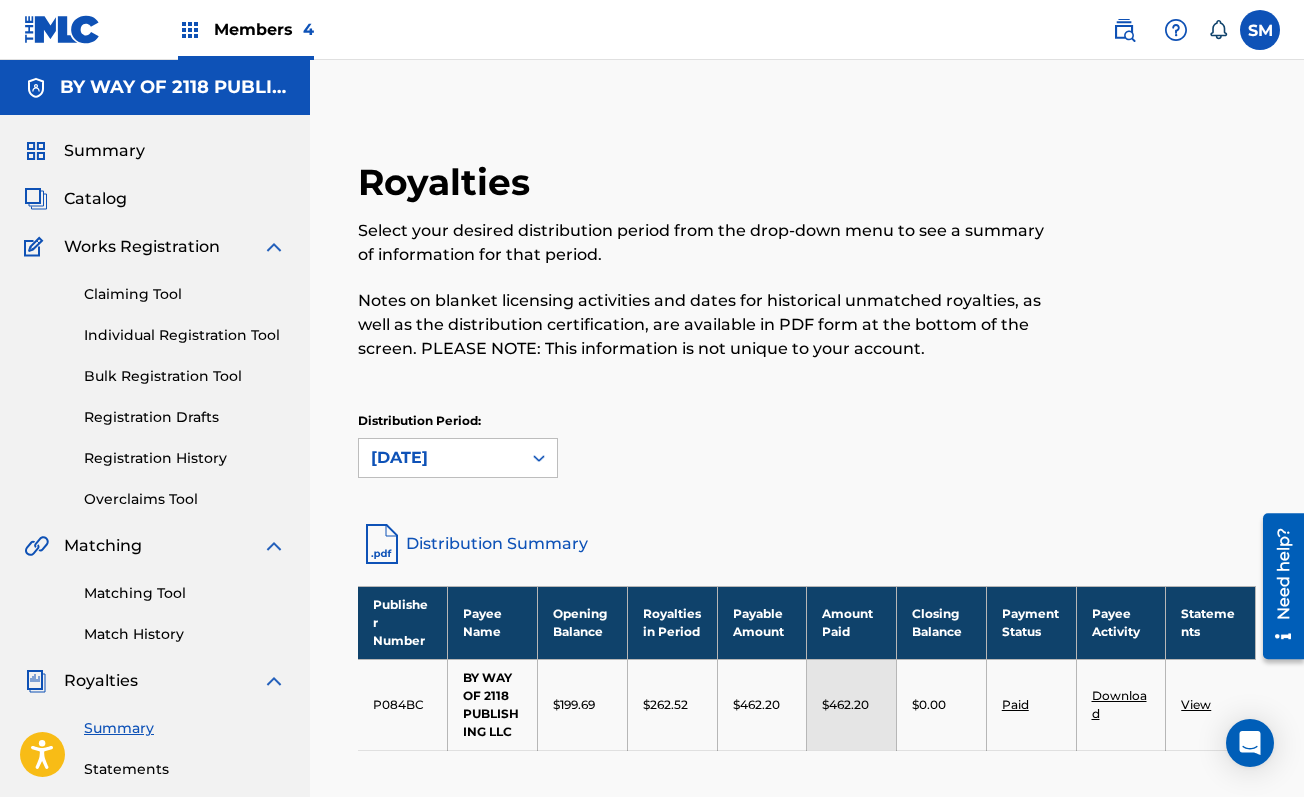 click on "Distribution Summary" at bounding box center [807, 544] 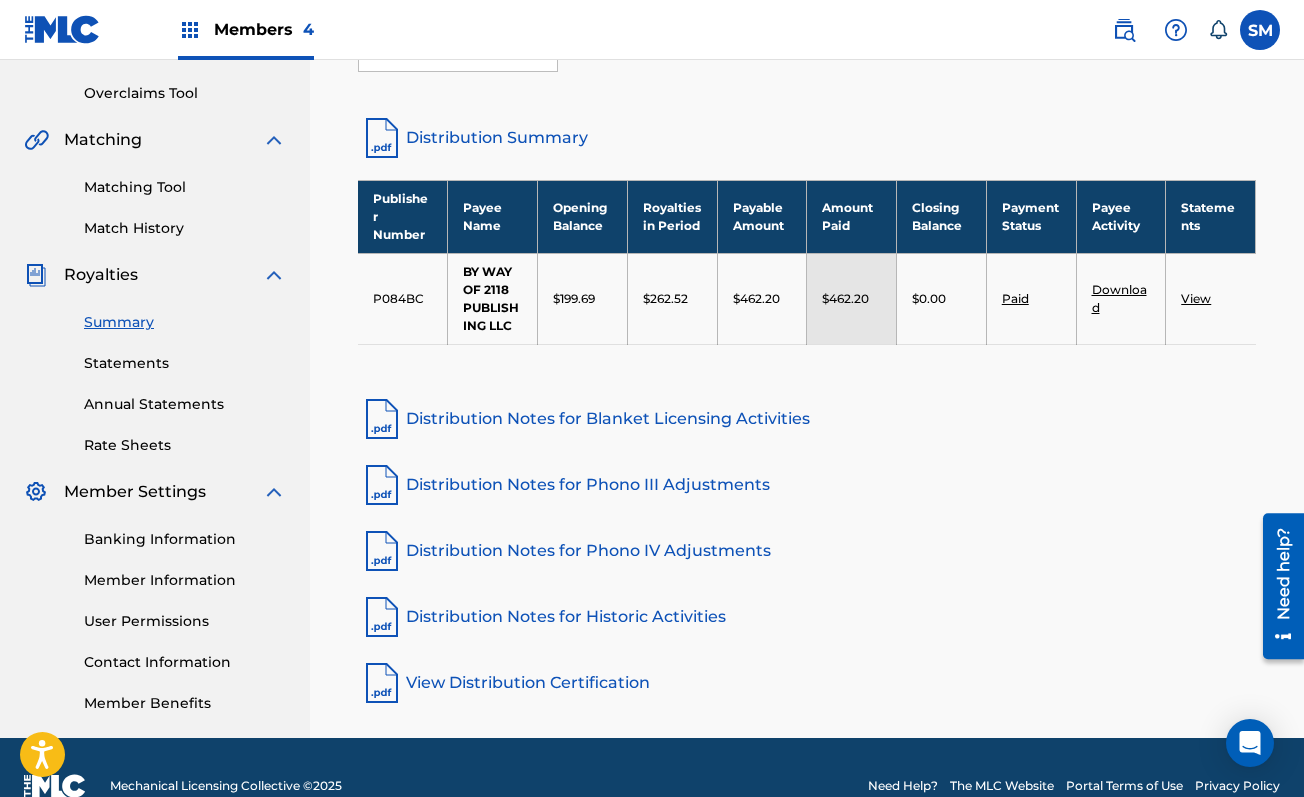 scroll, scrollTop: 417, scrollLeft: 0, axis: vertical 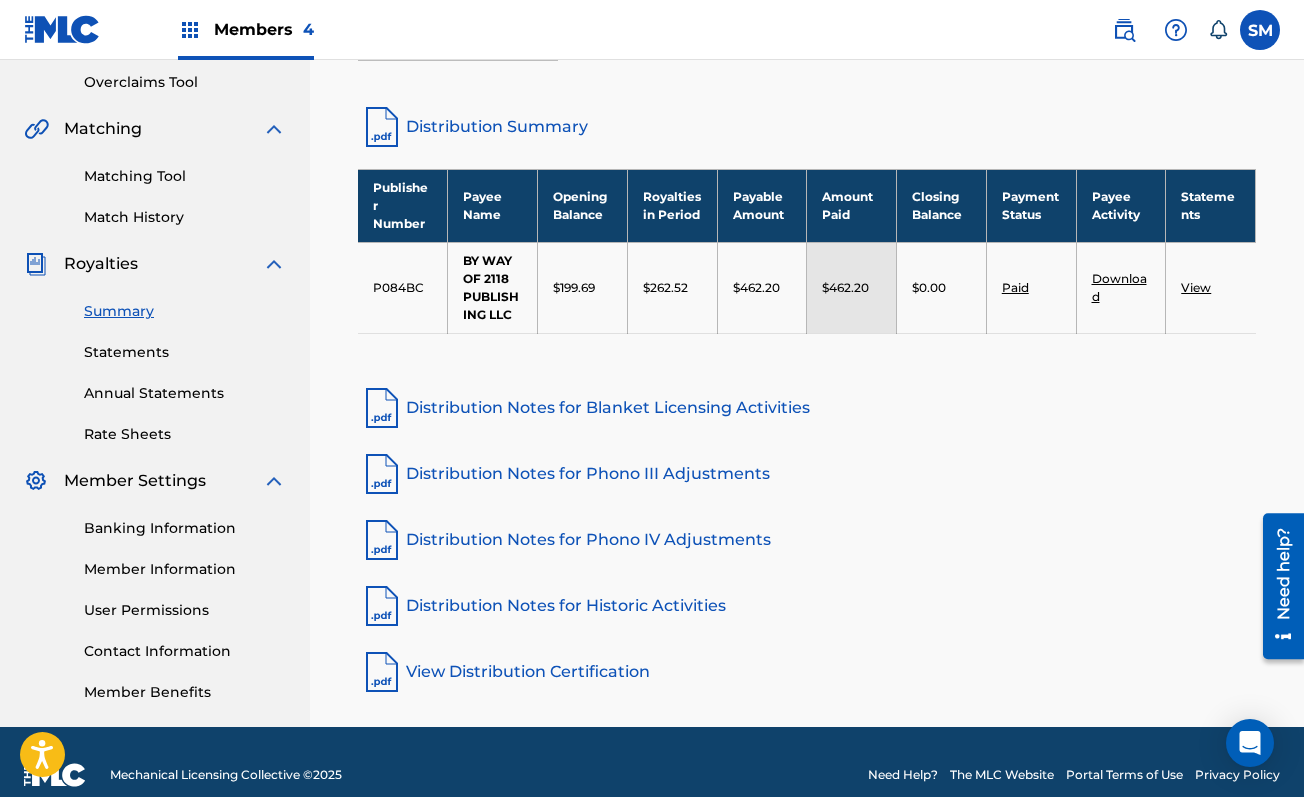 click on "Statements" at bounding box center [185, 352] 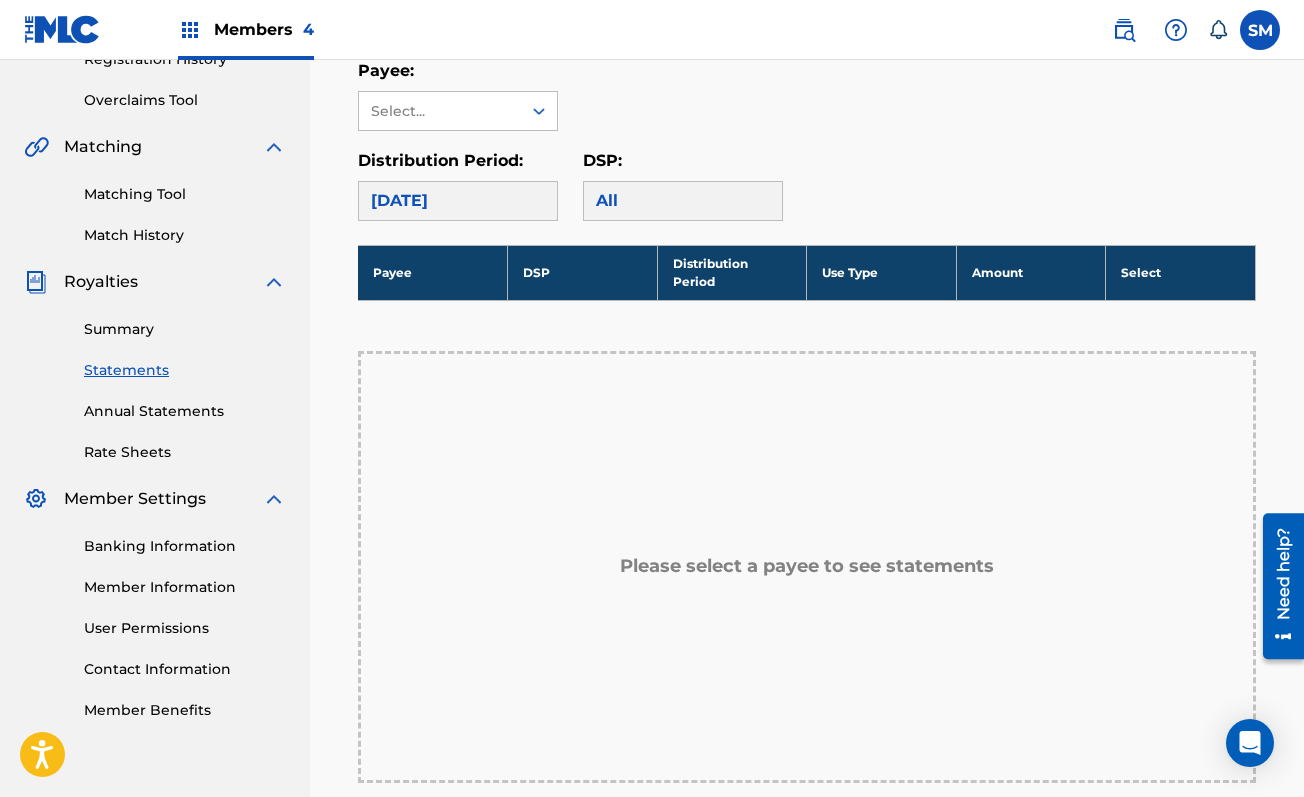 scroll, scrollTop: 401, scrollLeft: 0, axis: vertical 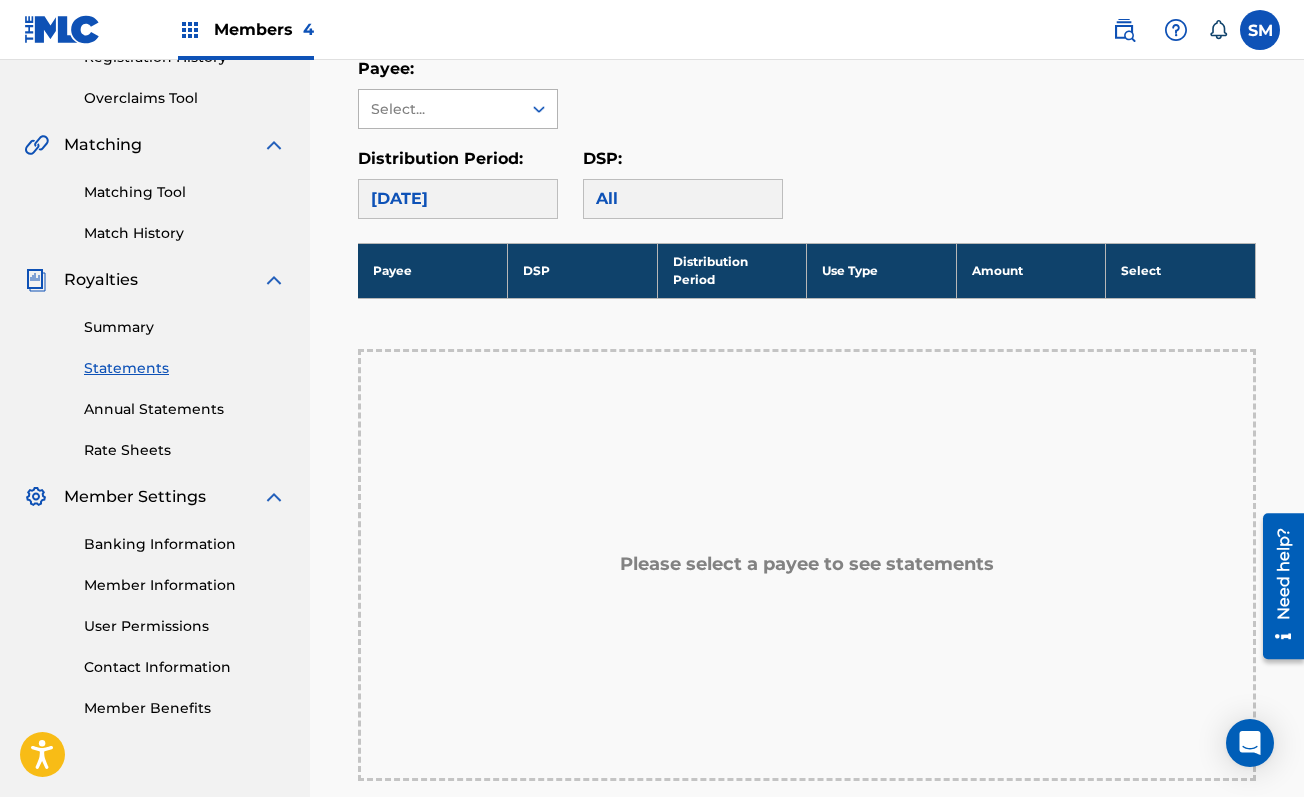 click on "Select..." at bounding box center (439, 109) 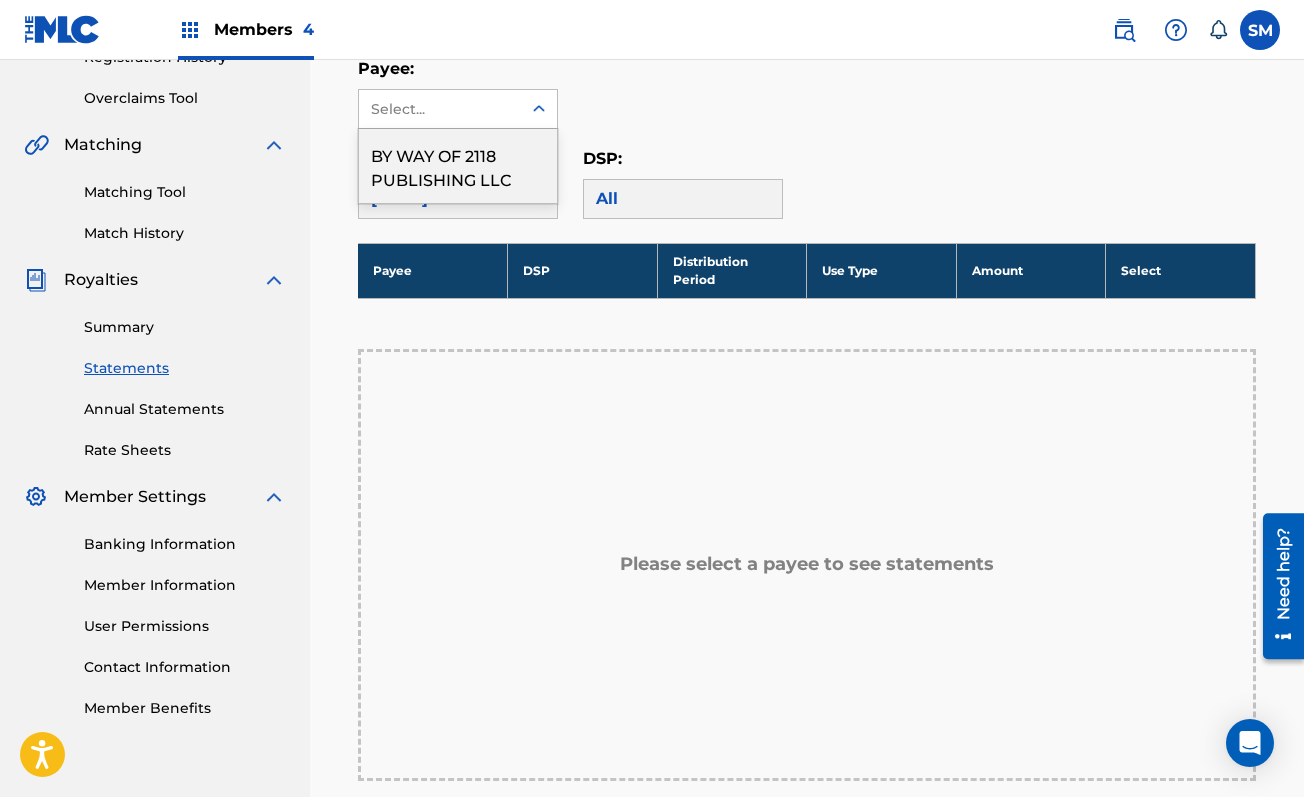 click on "BY WAY OF 2118 PUBLISHING LLC" at bounding box center (458, 166) 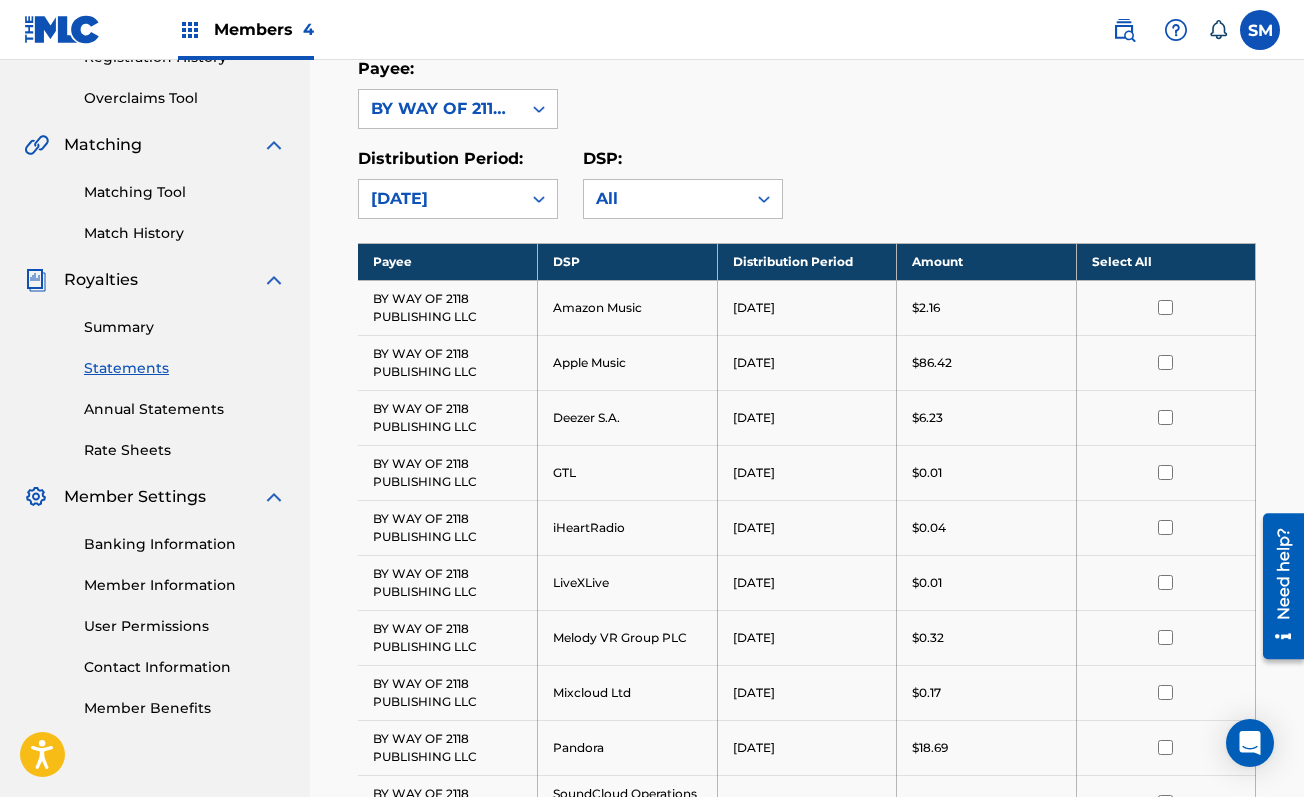 click on "Summary" at bounding box center [185, 327] 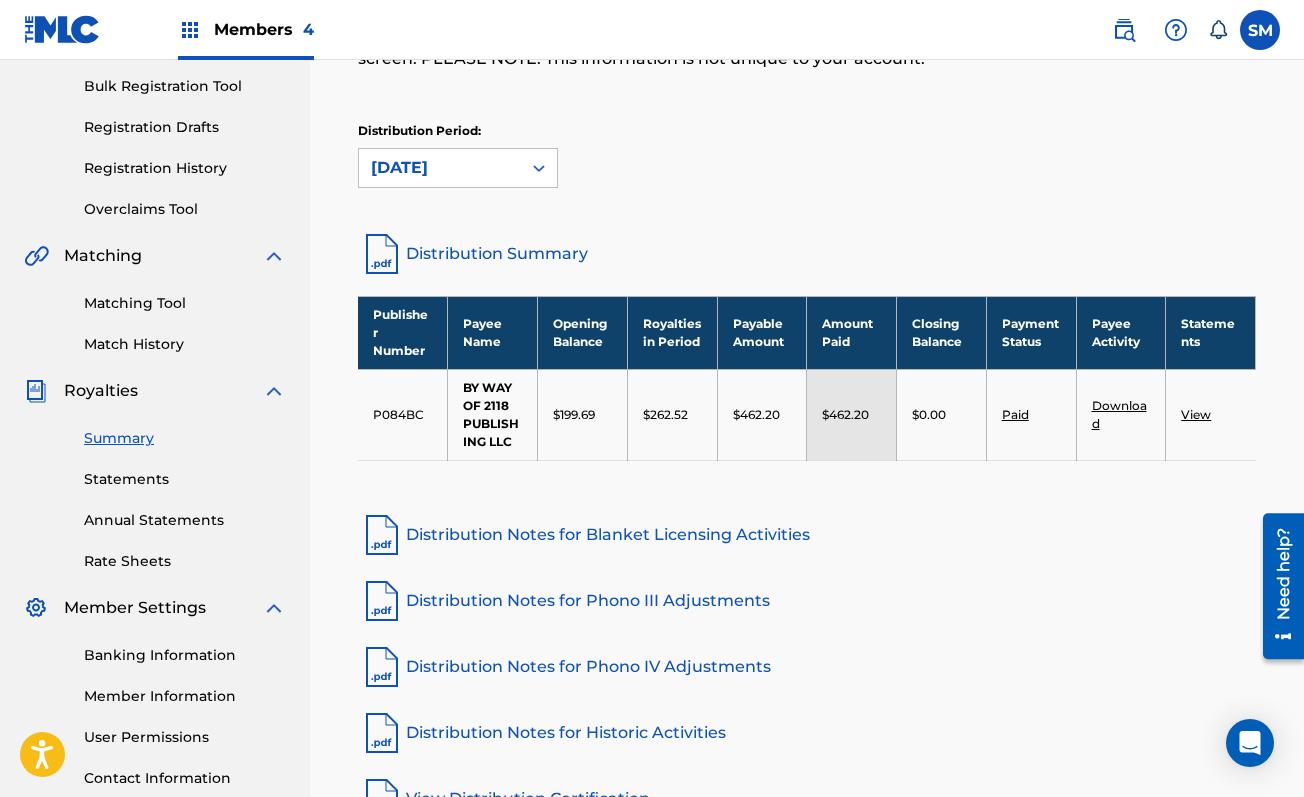 scroll, scrollTop: 211, scrollLeft: 0, axis: vertical 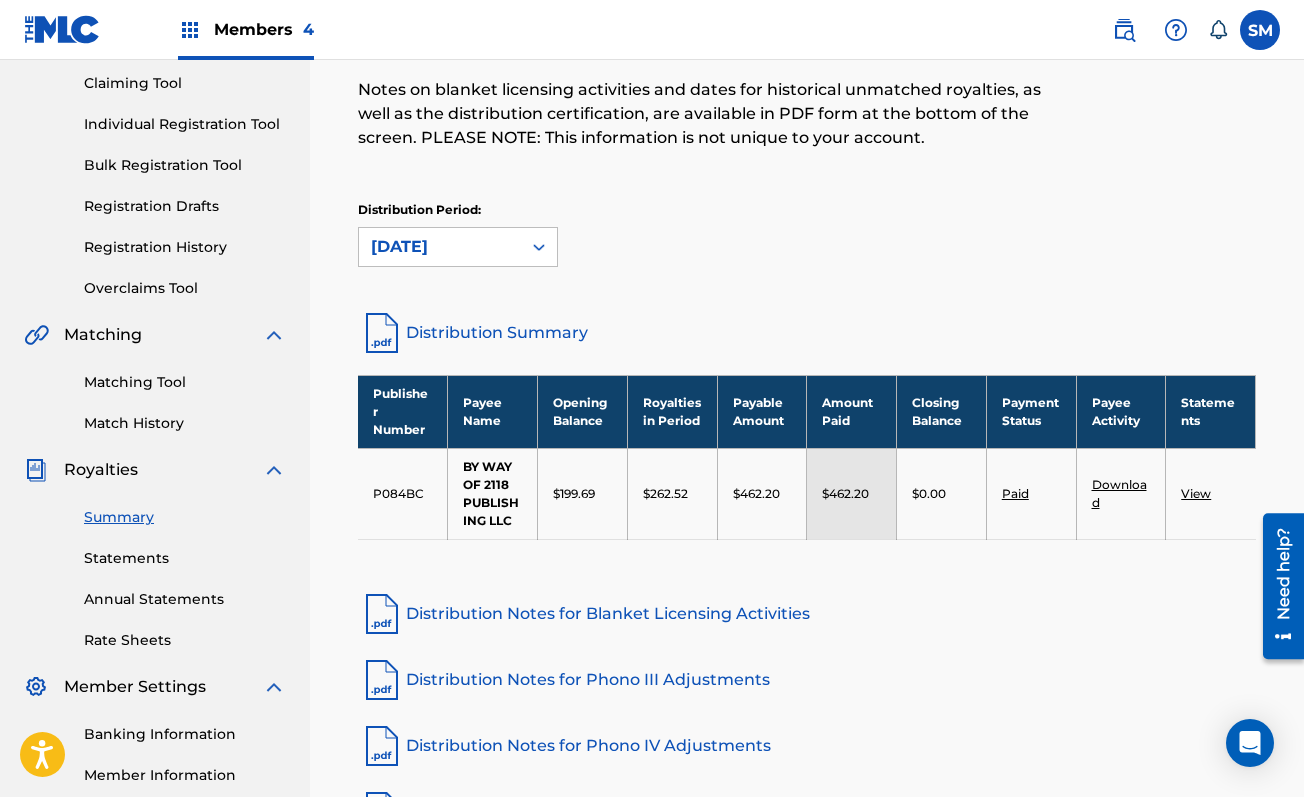 click on "Distribution Summary" at bounding box center (807, 333) 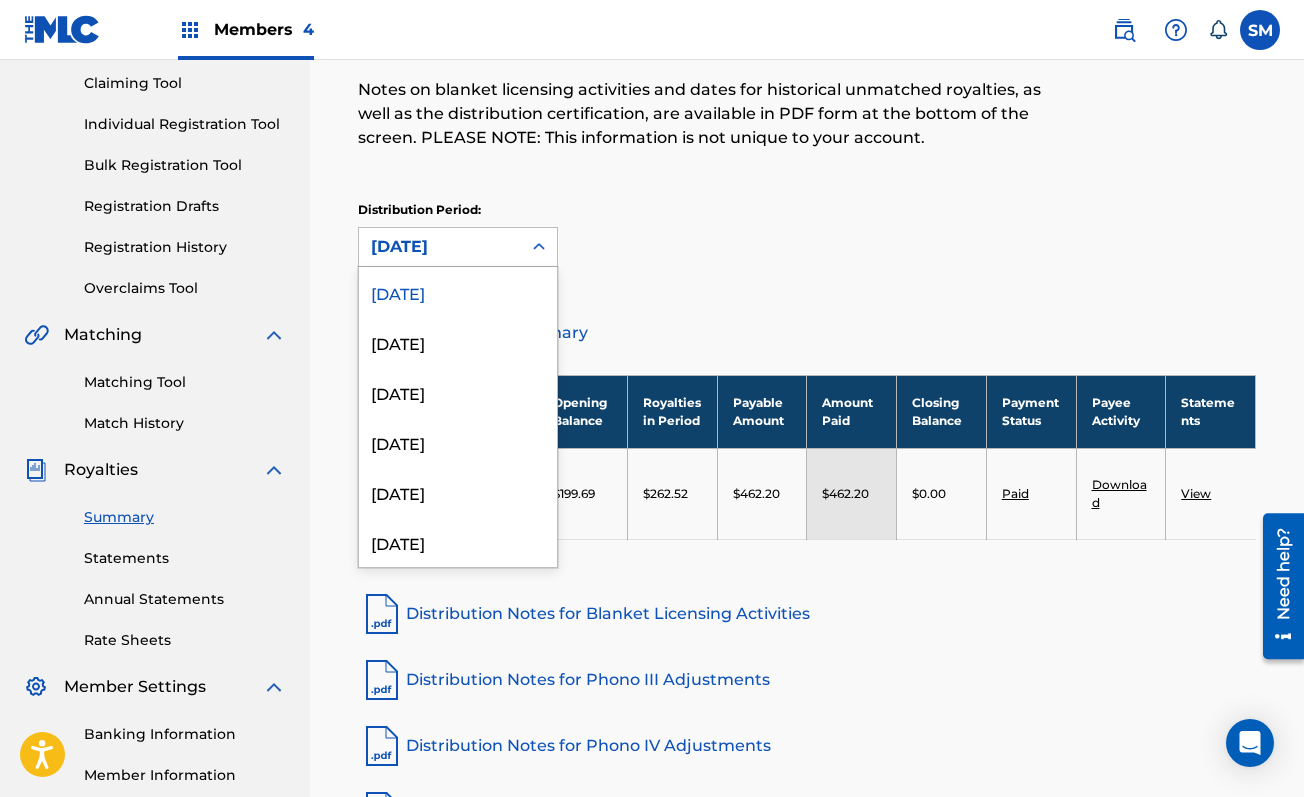 click on "June 2025" at bounding box center [440, 247] 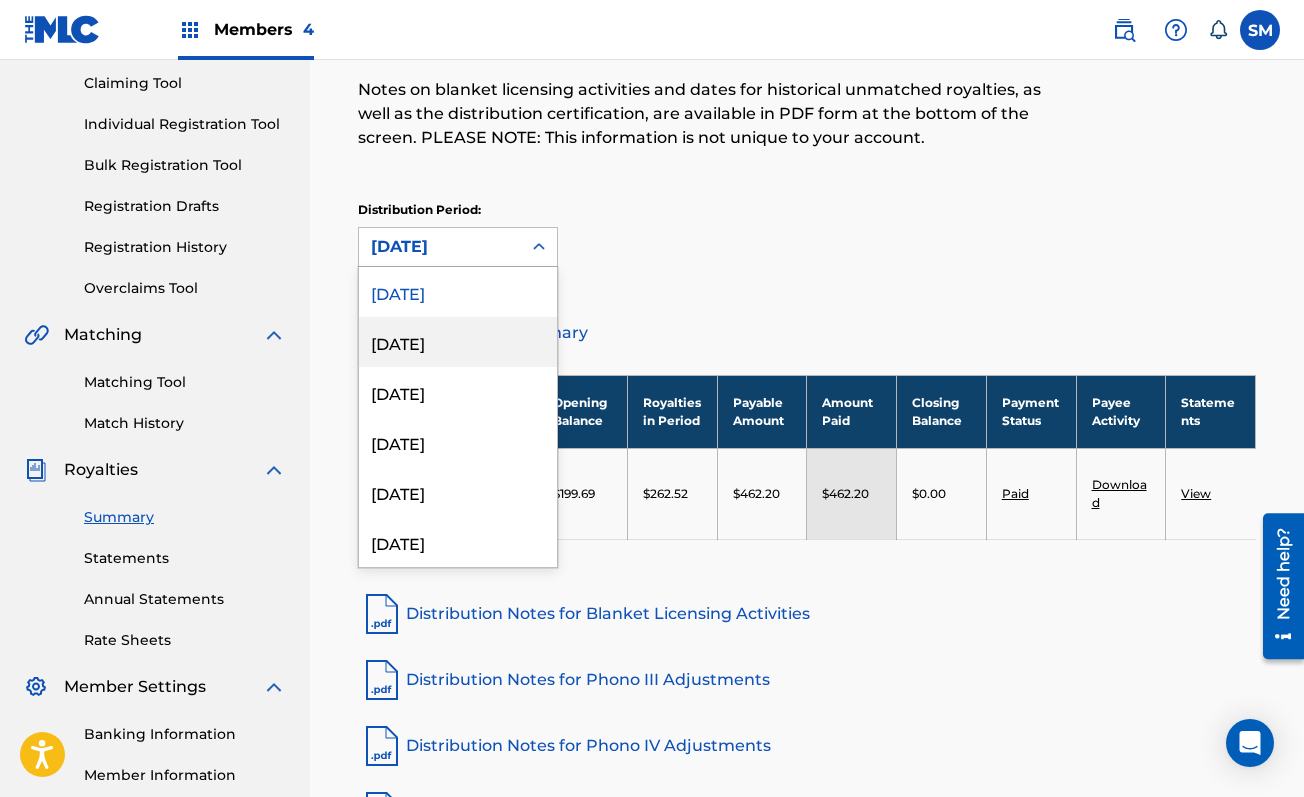 scroll, scrollTop: 220, scrollLeft: 0, axis: vertical 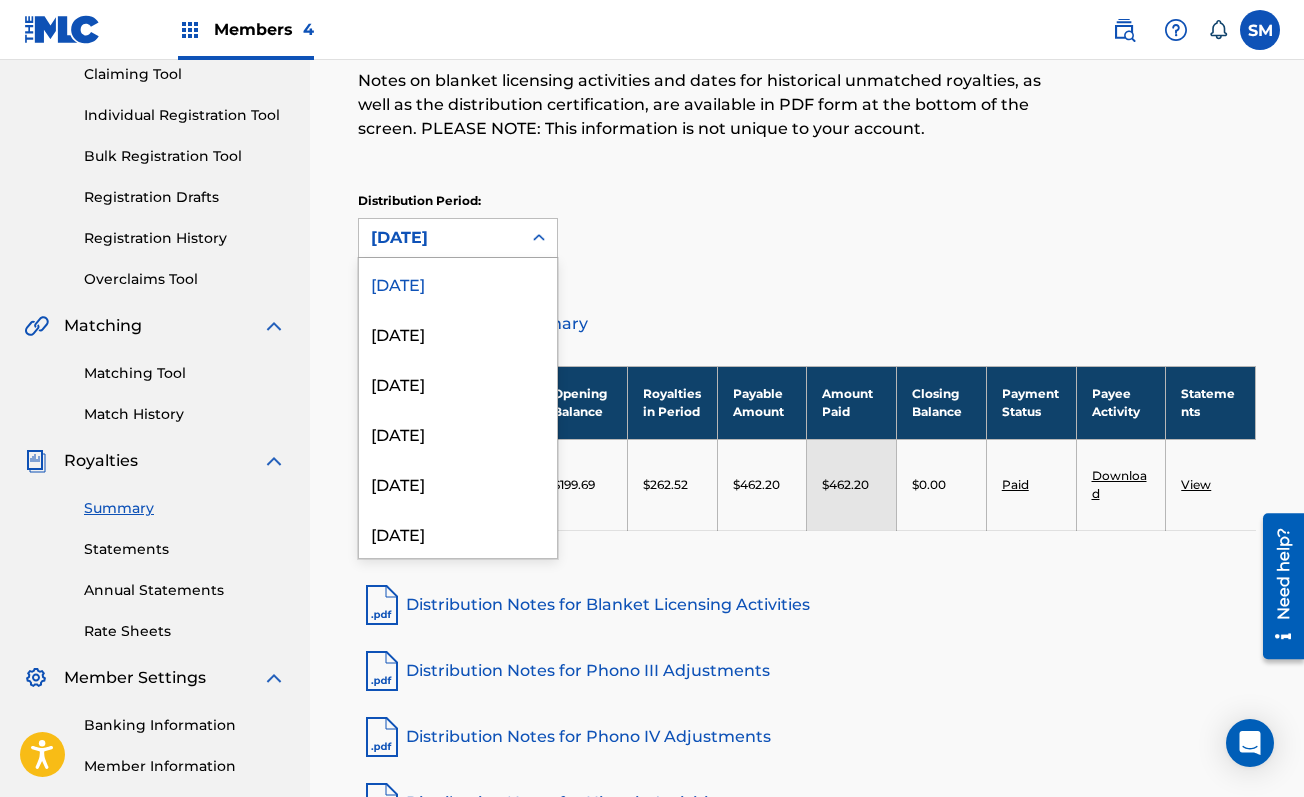click on "June 2025" at bounding box center (458, 283) 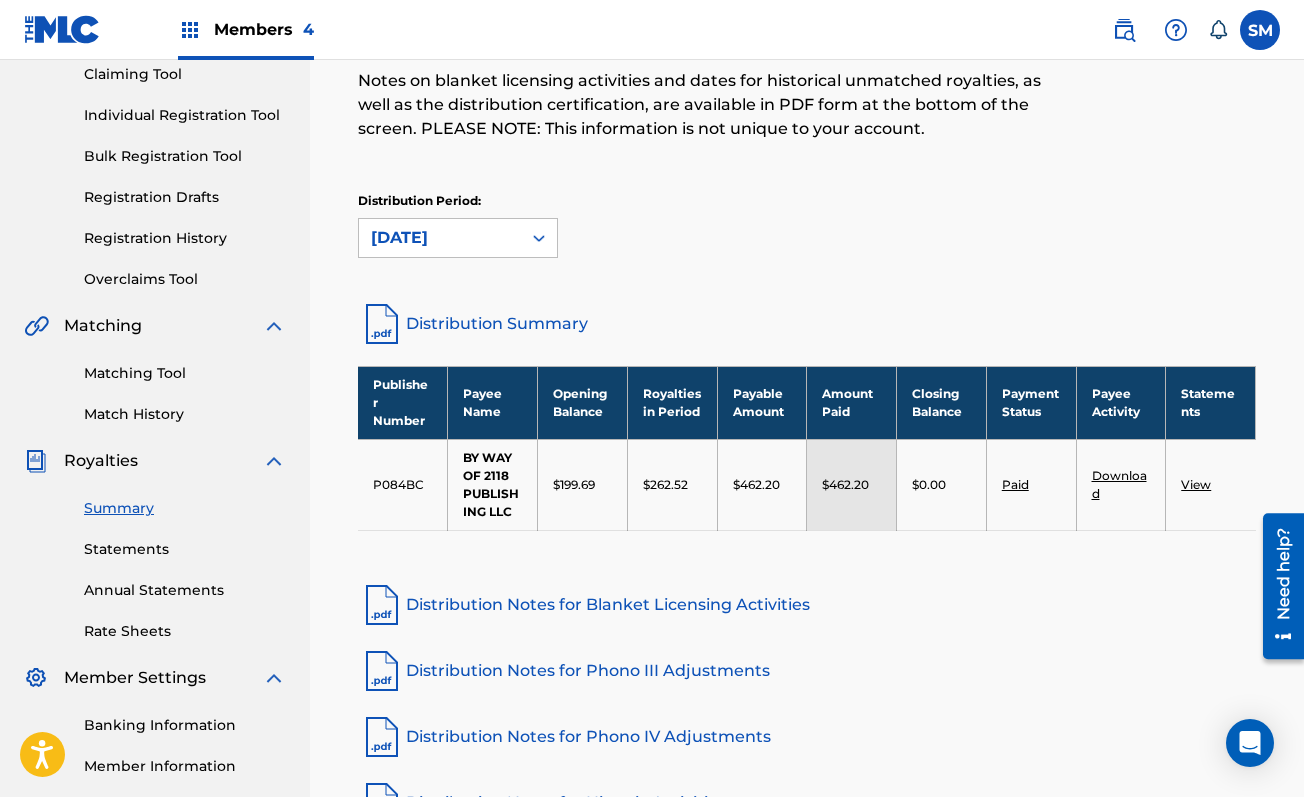 click on "Distribution Summary" at bounding box center [807, 324] 